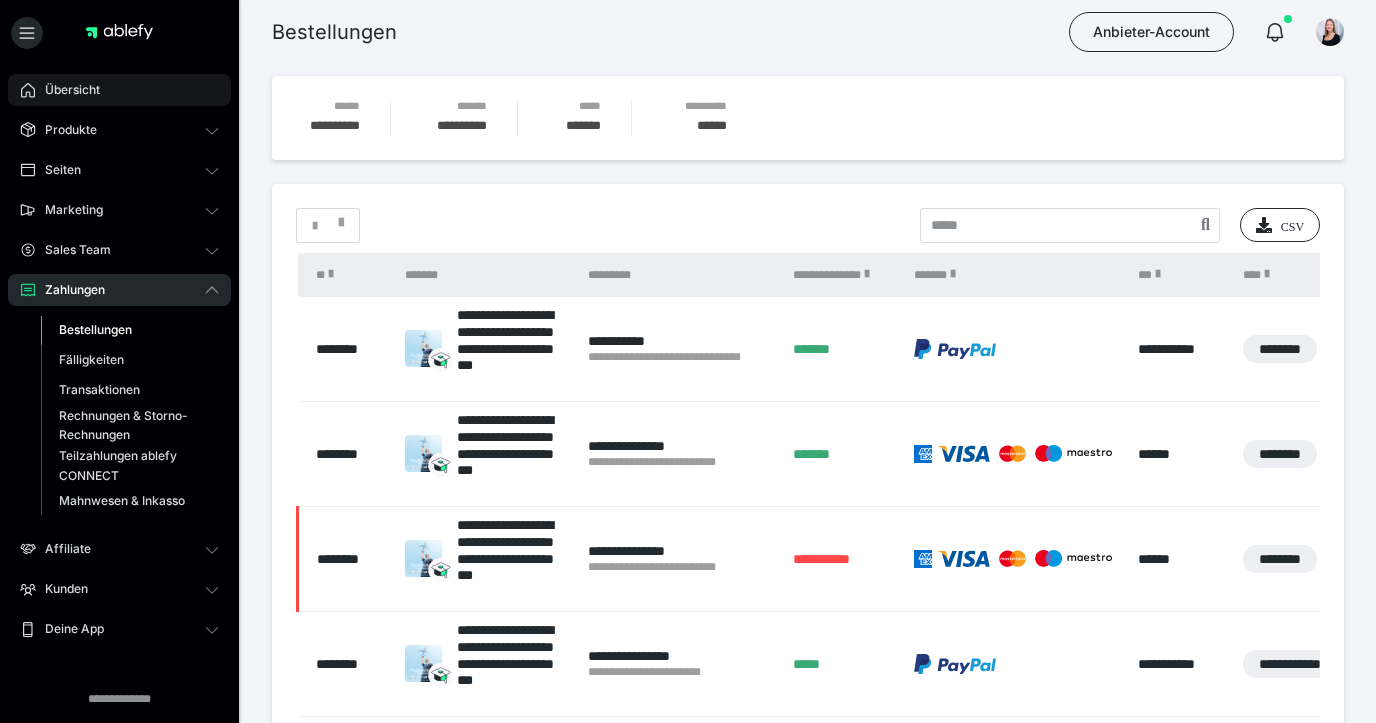 click on "Übersicht" at bounding box center (65, 90) 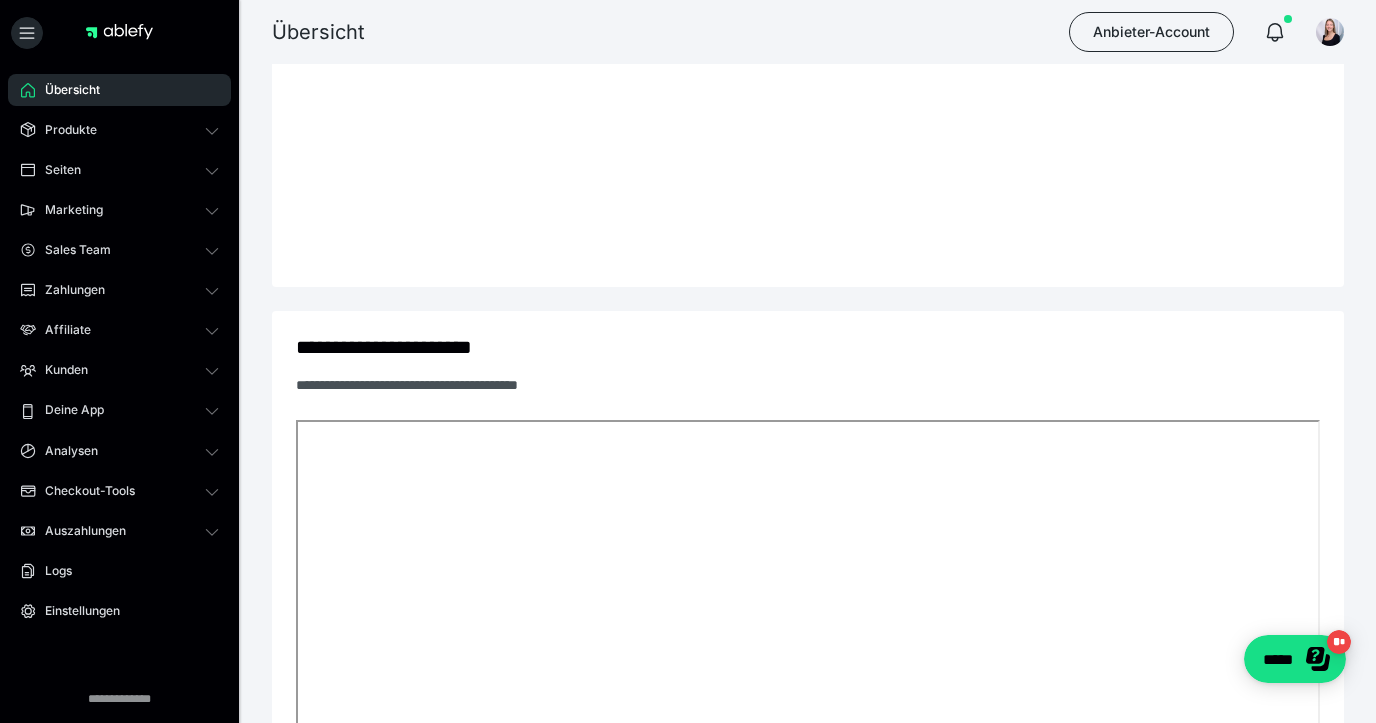 scroll, scrollTop: 347, scrollLeft: 0, axis: vertical 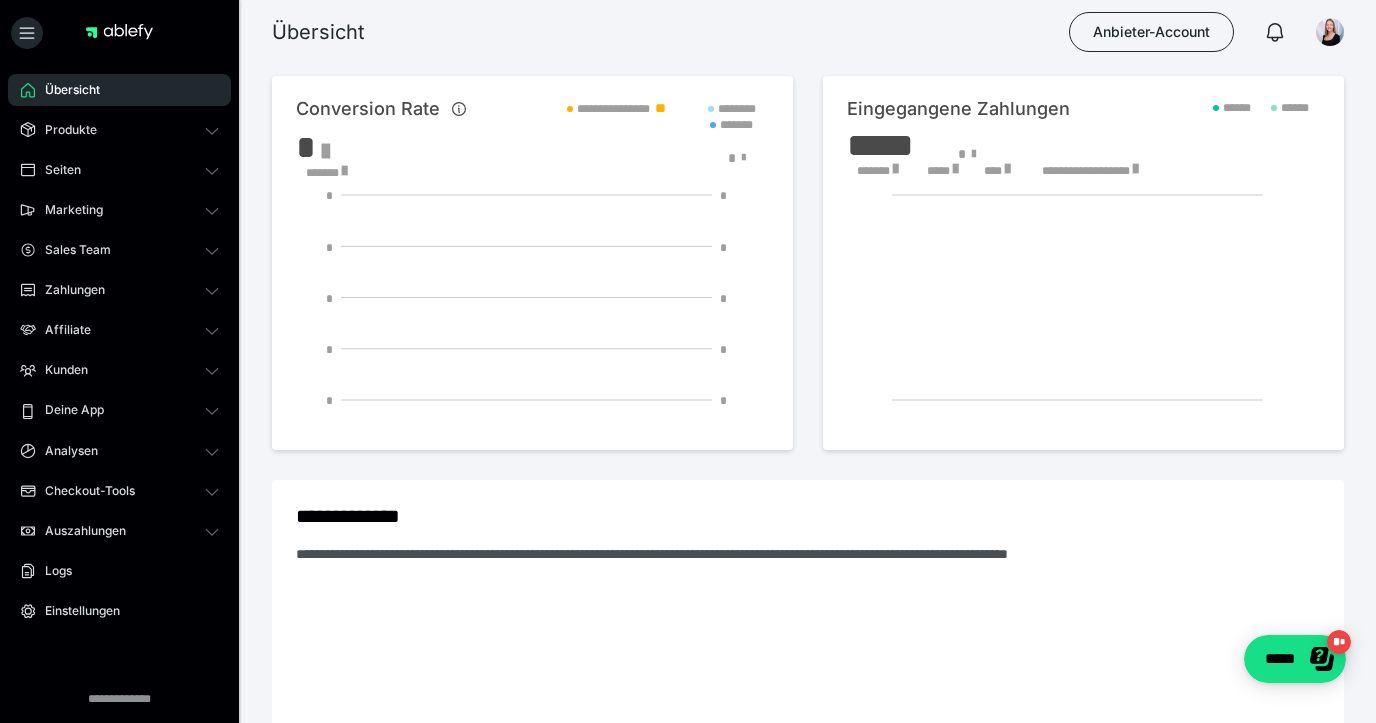 drag, startPoint x: 209, startPoint y: 301, endPoint x: 121, endPoint y: 325, distance: 91.214035 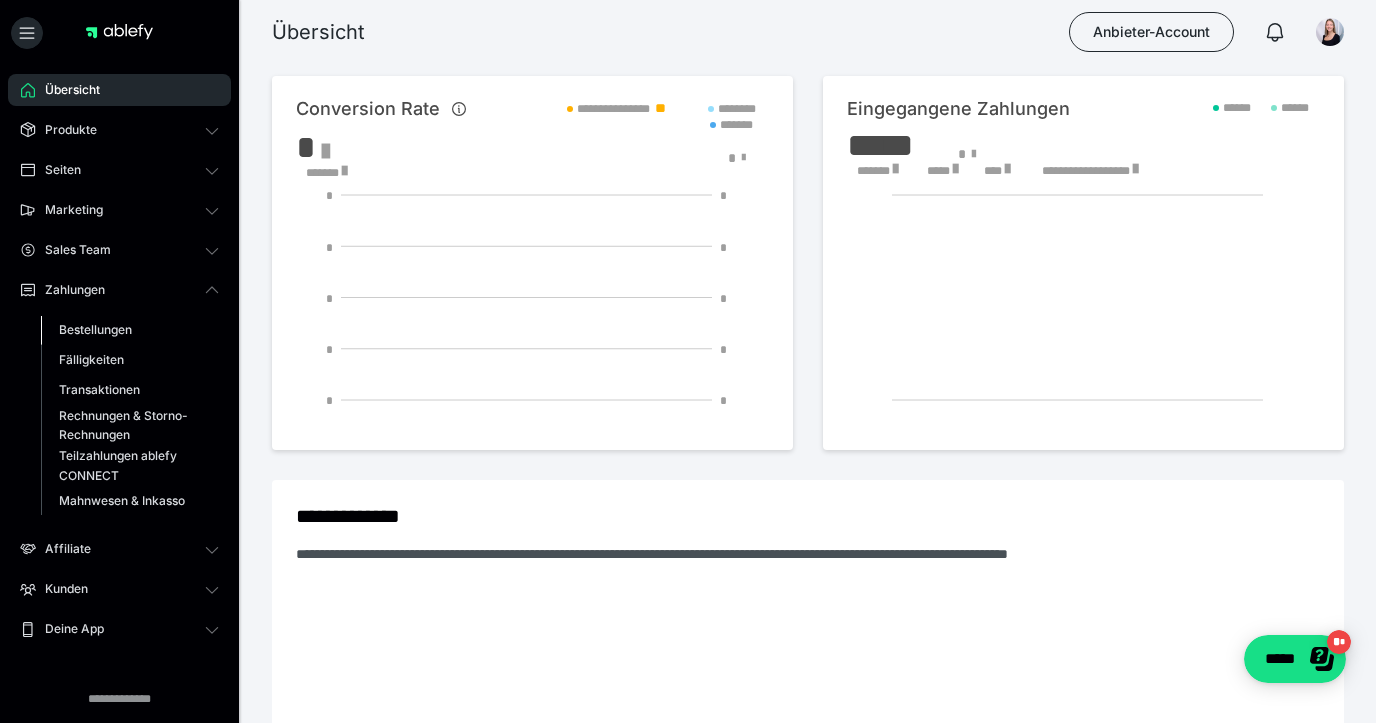 click on "Bestellungen" at bounding box center (95, 329) 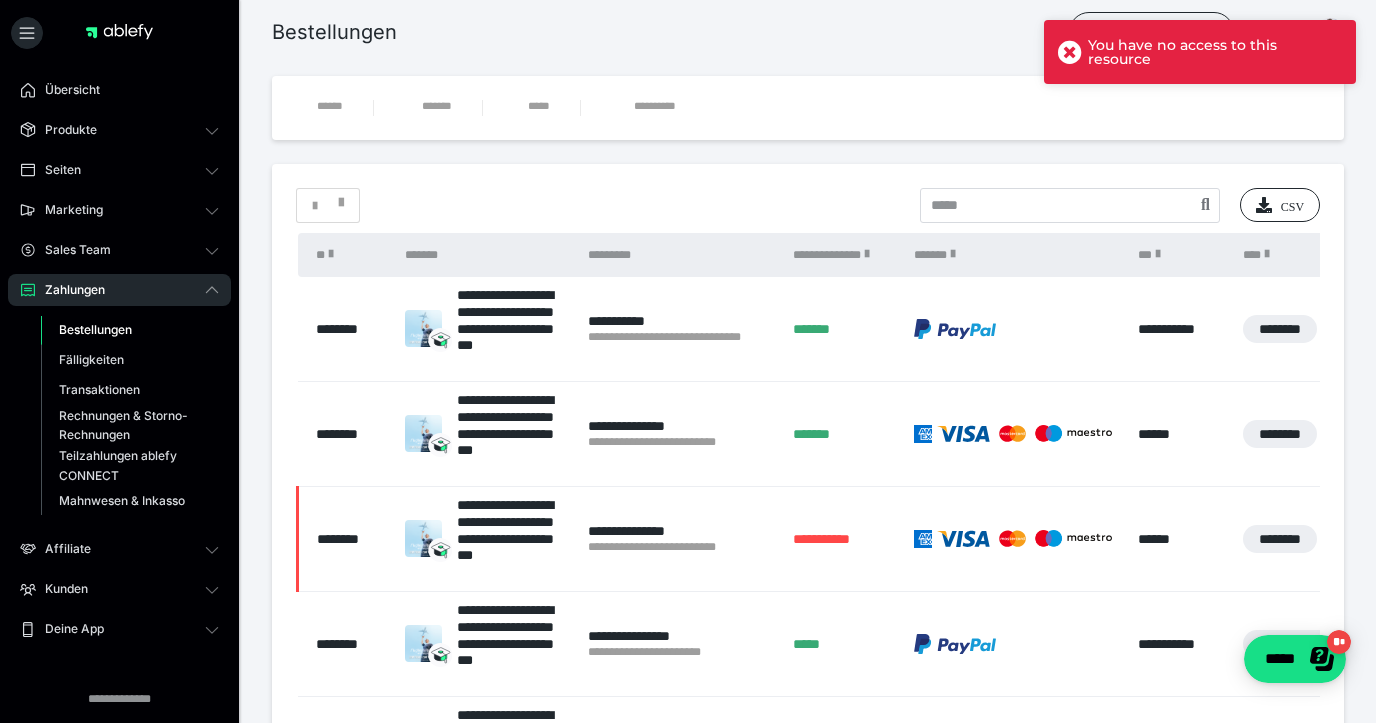 drag, startPoint x: 1074, startPoint y: 53, endPoint x: 1308, endPoint y: 51, distance: 234.00854 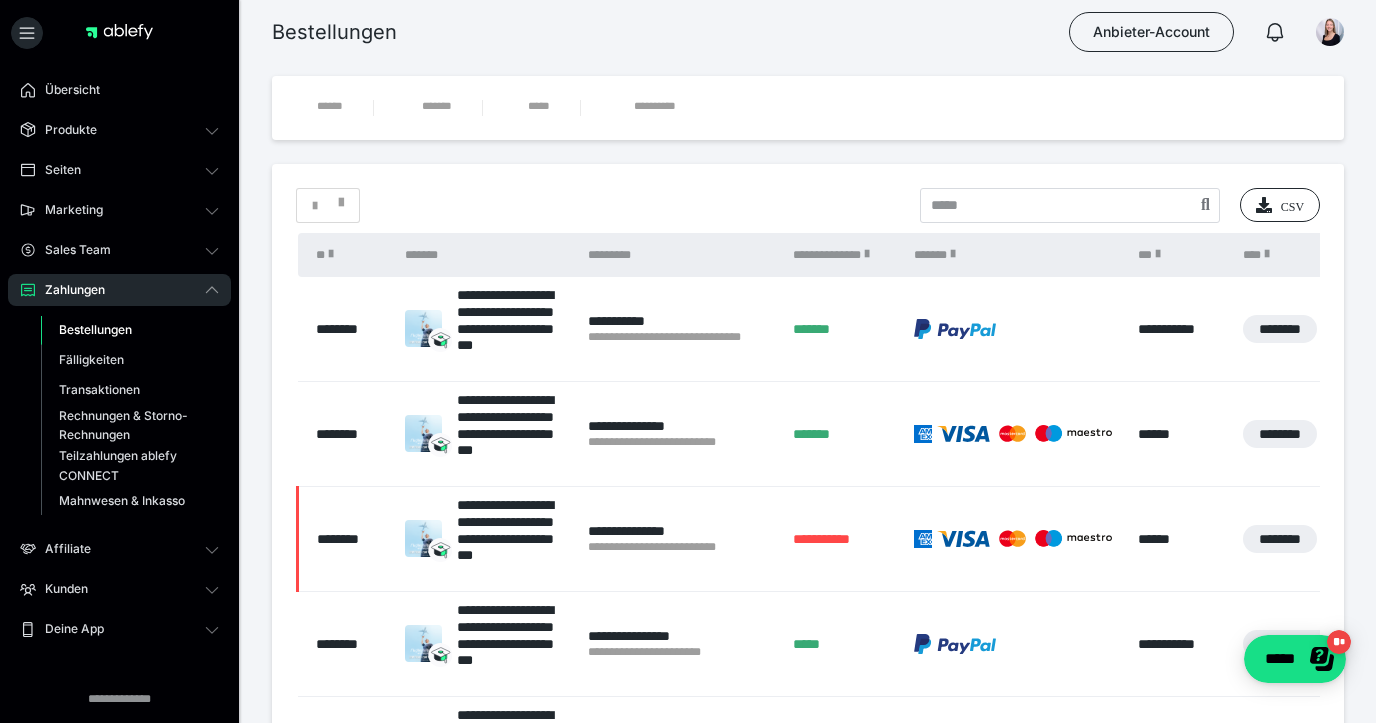 click on "You have no access to this resource" at bounding box center (1200, 60) 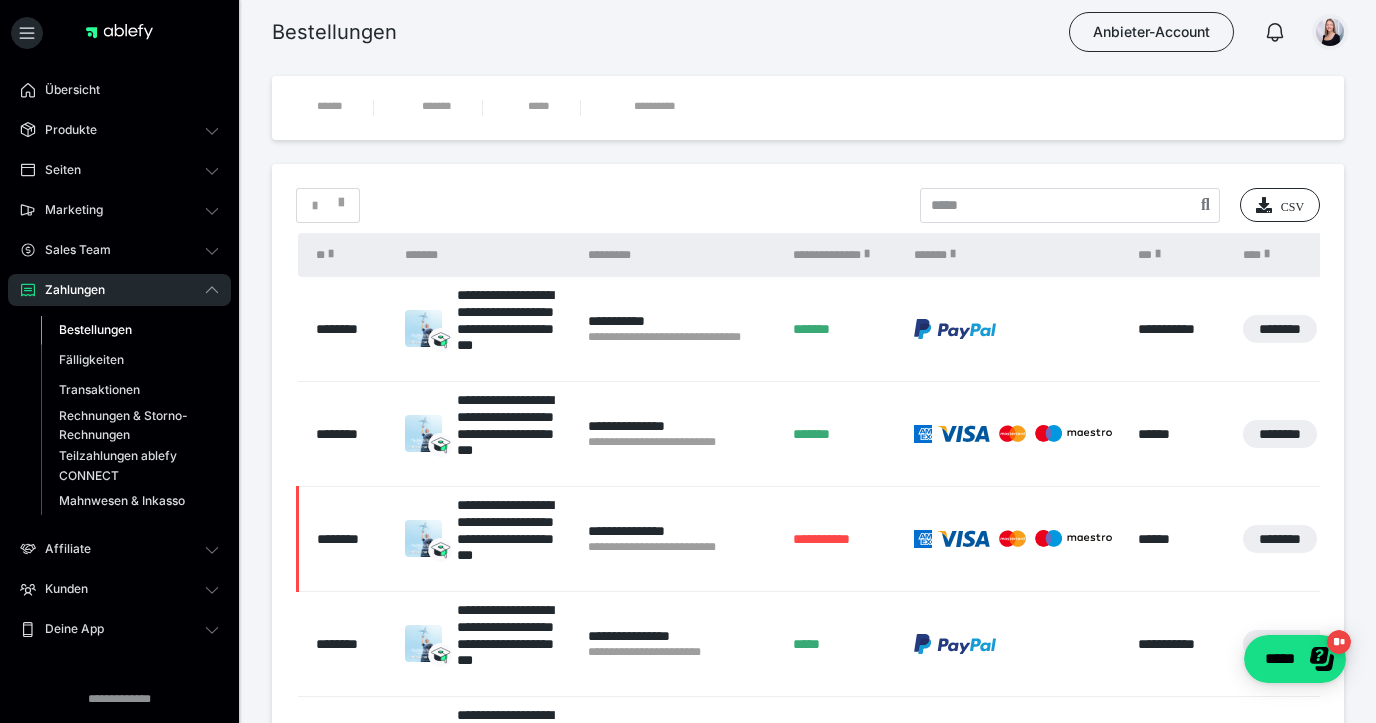 click at bounding box center (1330, 32) 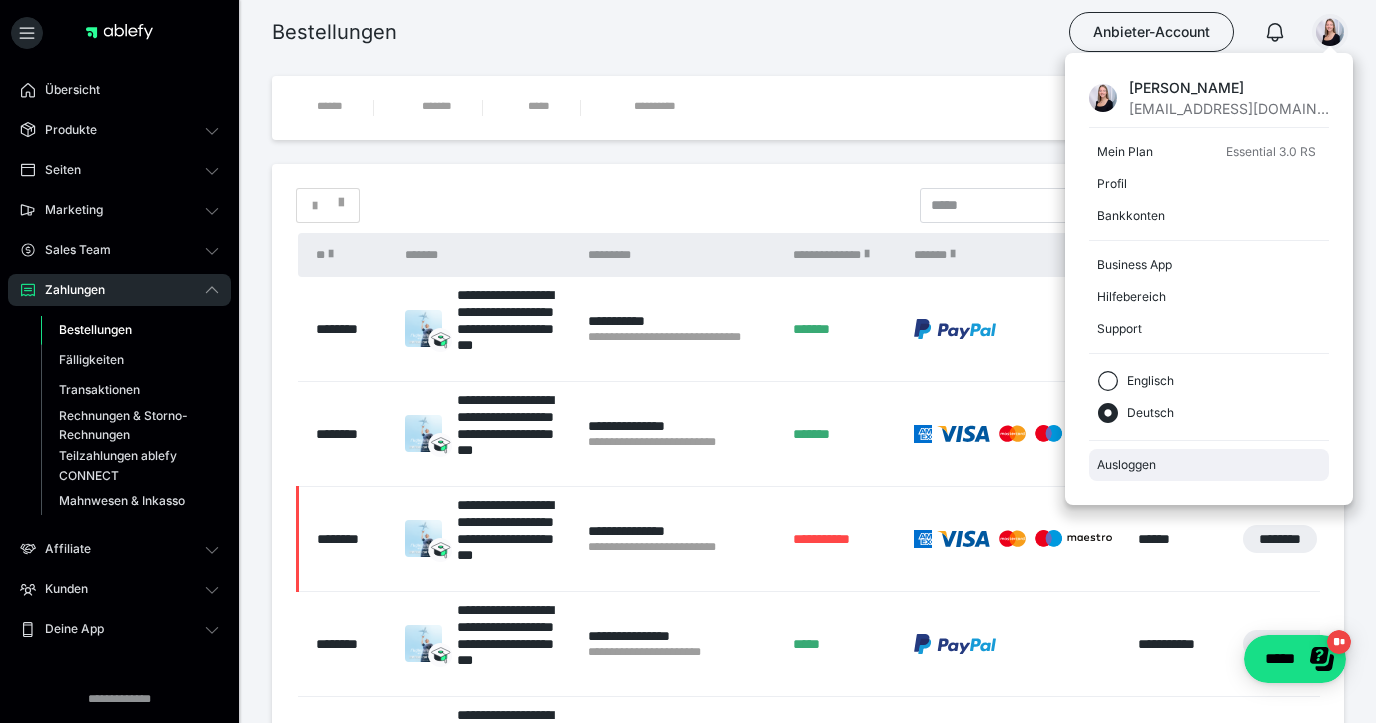 click on "Ausloggen" at bounding box center [1209, 465] 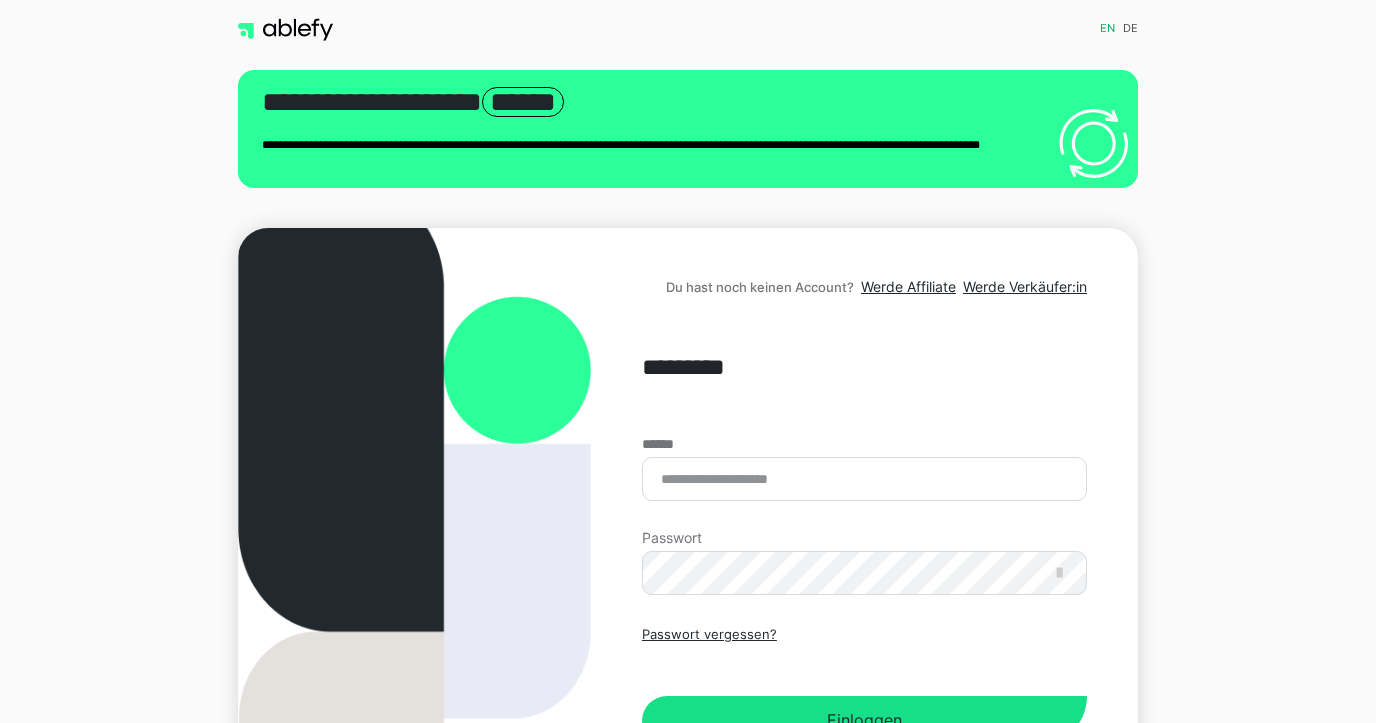scroll, scrollTop: 0, scrollLeft: 0, axis: both 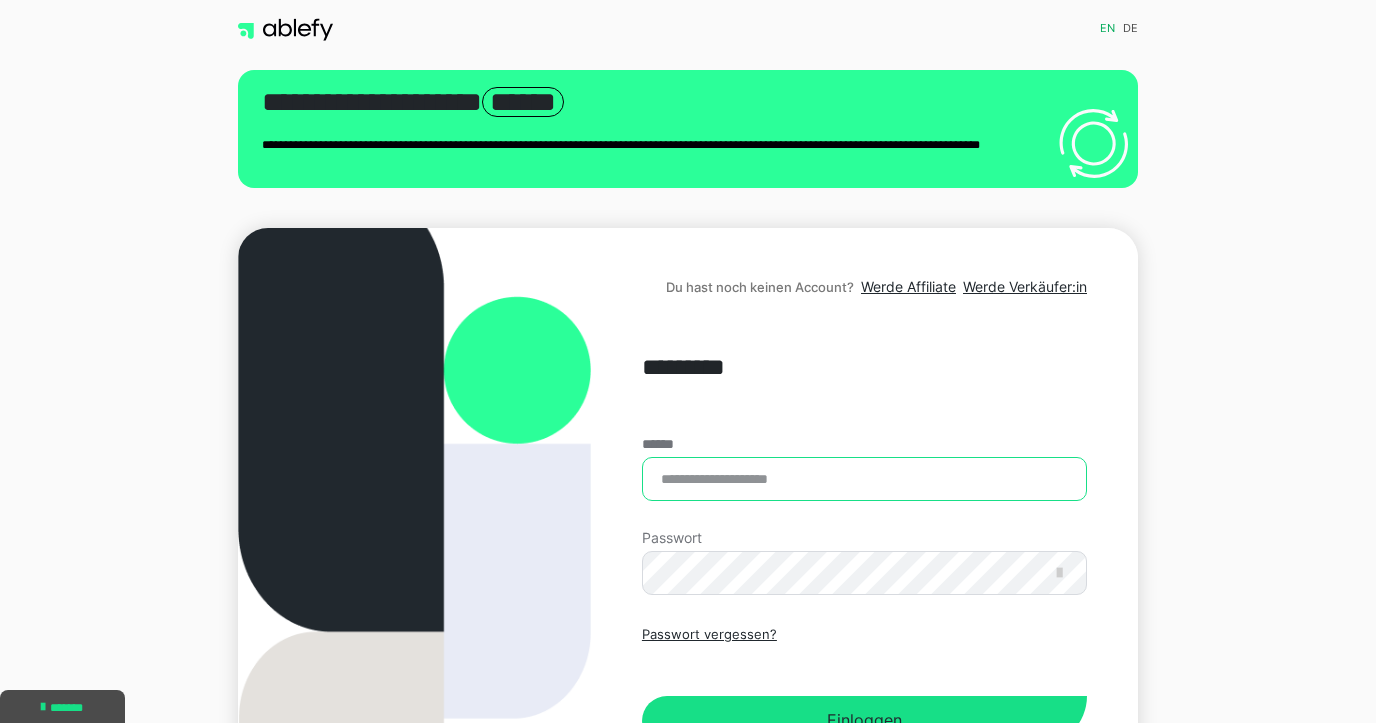 drag, startPoint x: 744, startPoint y: 494, endPoint x: 434, endPoint y: 718, distance: 382.46045 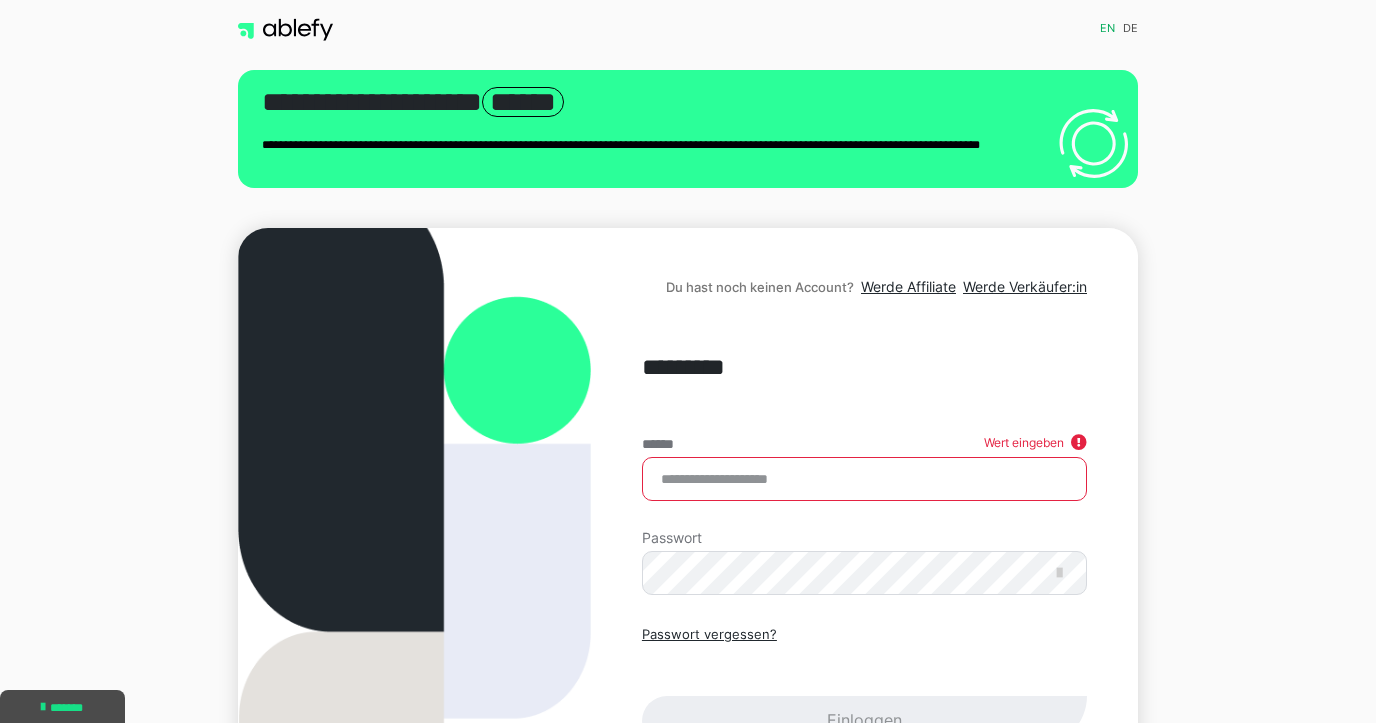 scroll, scrollTop: 2, scrollLeft: 0, axis: vertical 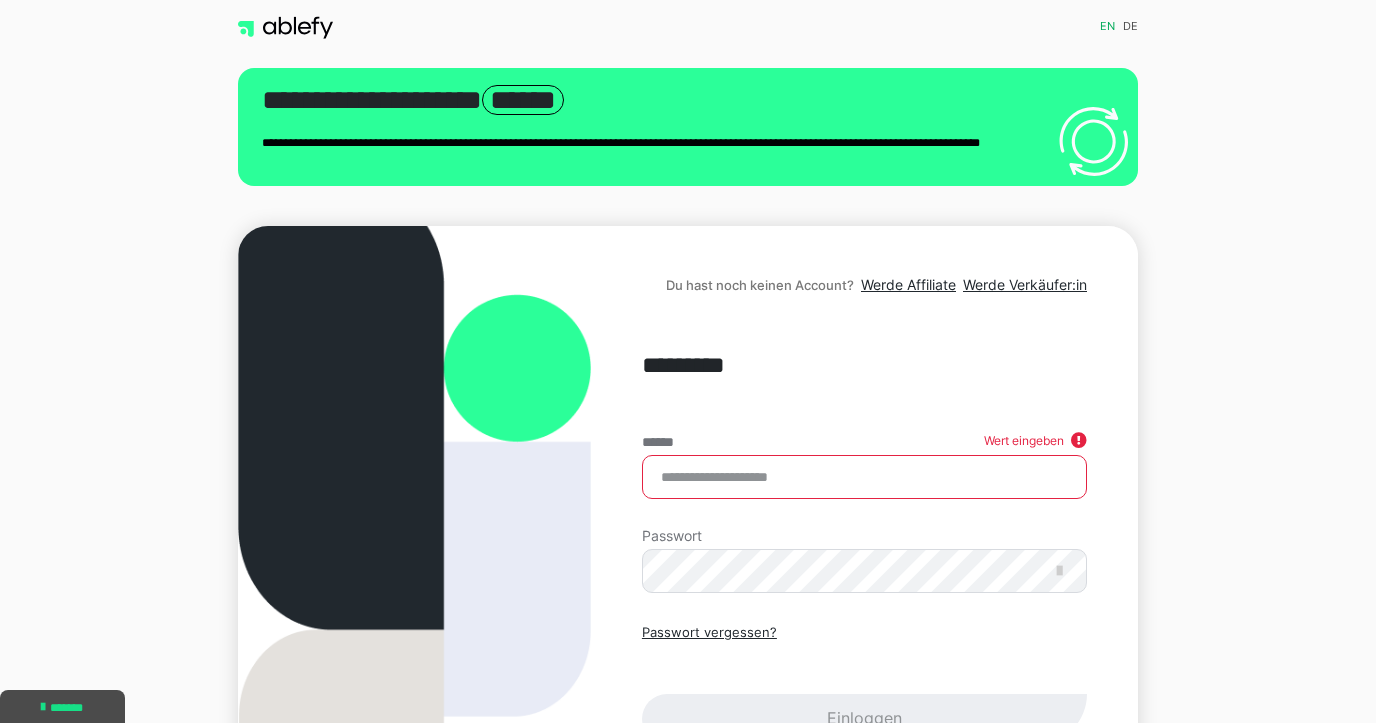 paste on "**********" 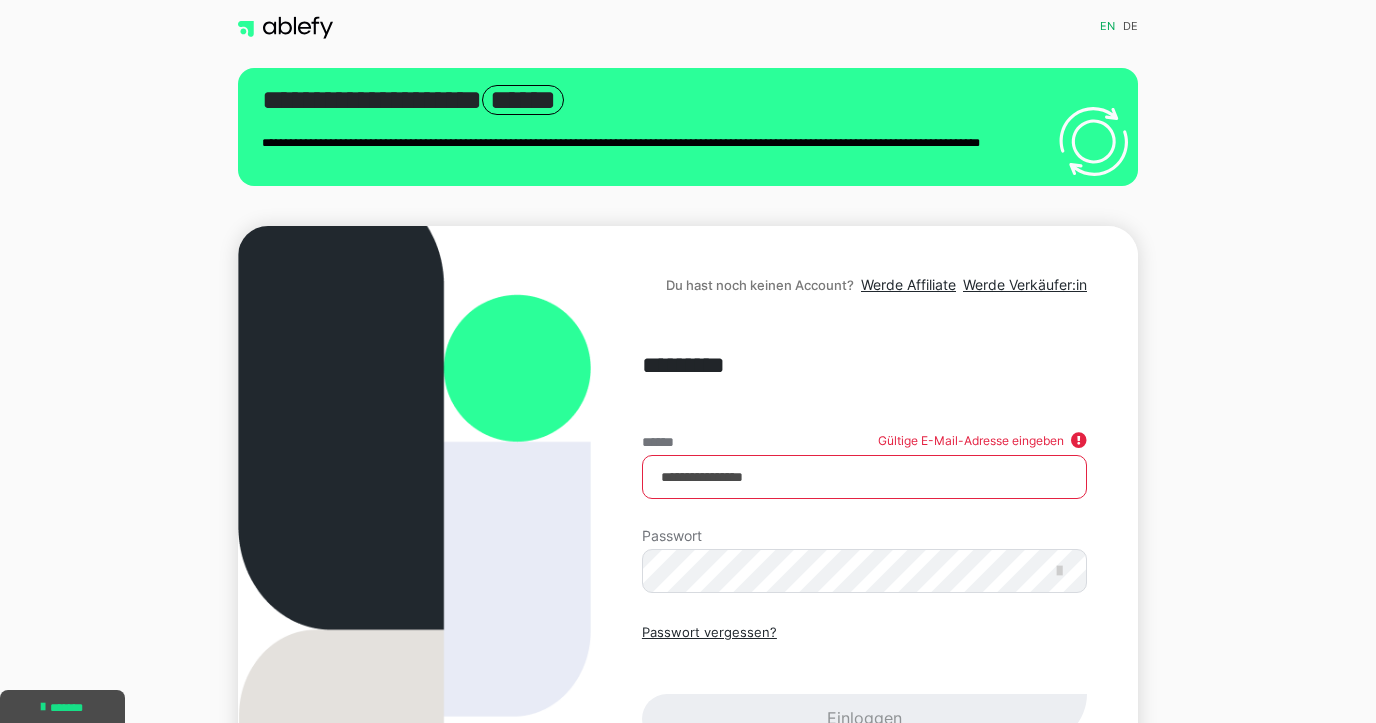 drag, startPoint x: 792, startPoint y: 470, endPoint x: 630, endPoint y: 474, distance: 162.04938 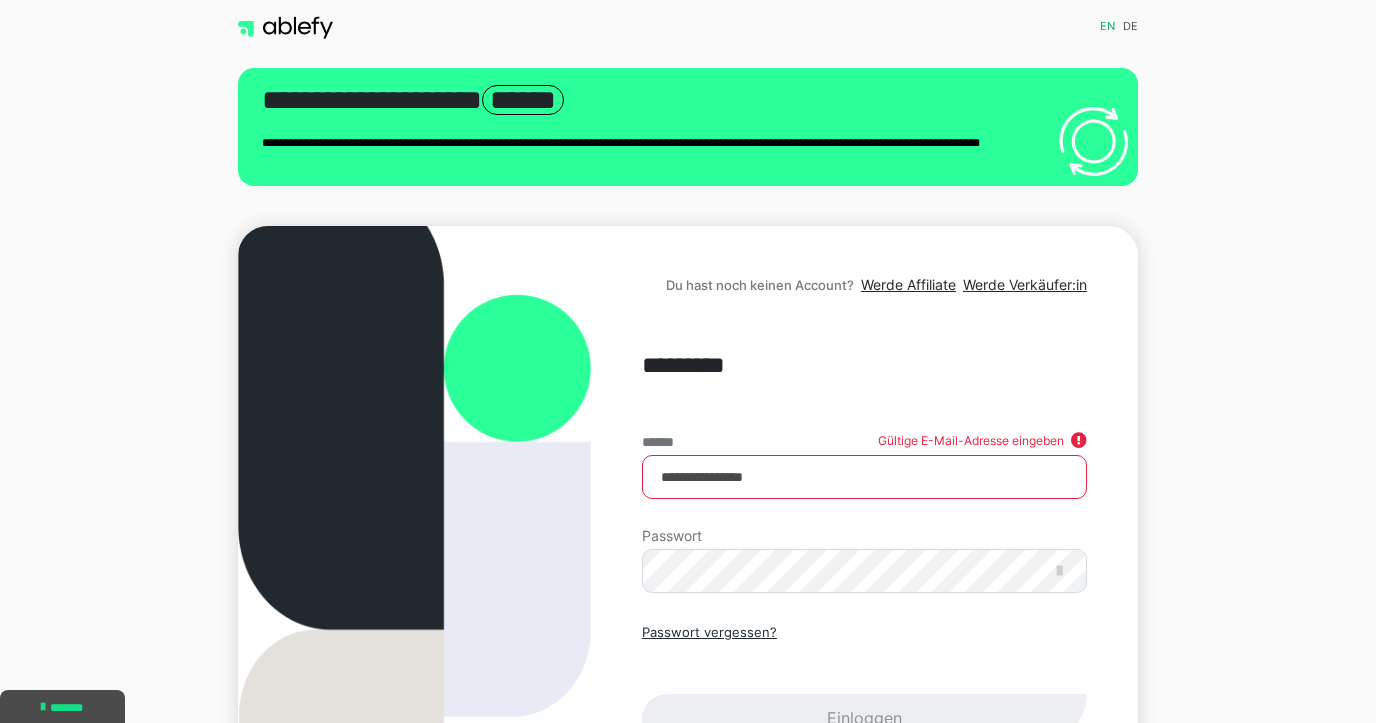 drag, startPoint x: 783, startPoint y: 477, endPoint x: 609, endPoint y: 461, distance: 174.73409 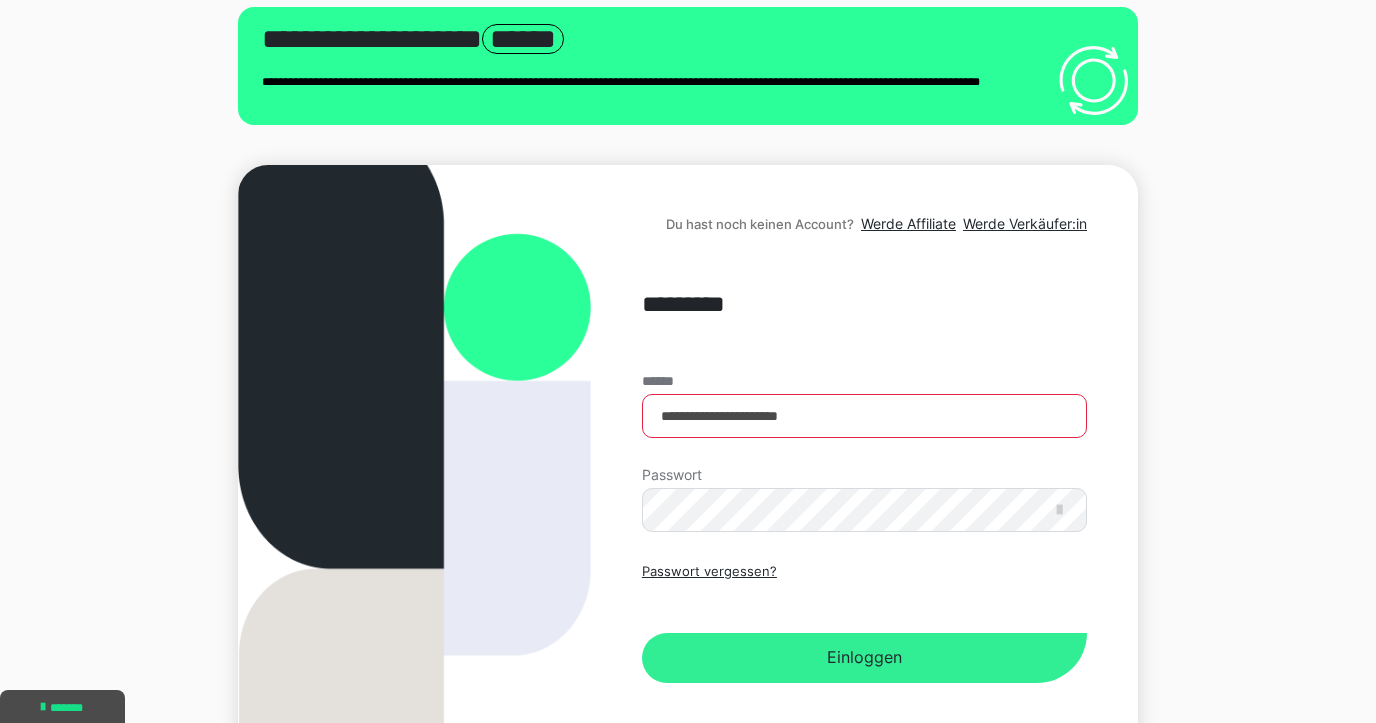 click on "Einloggen" at bounding box center (864, 658) 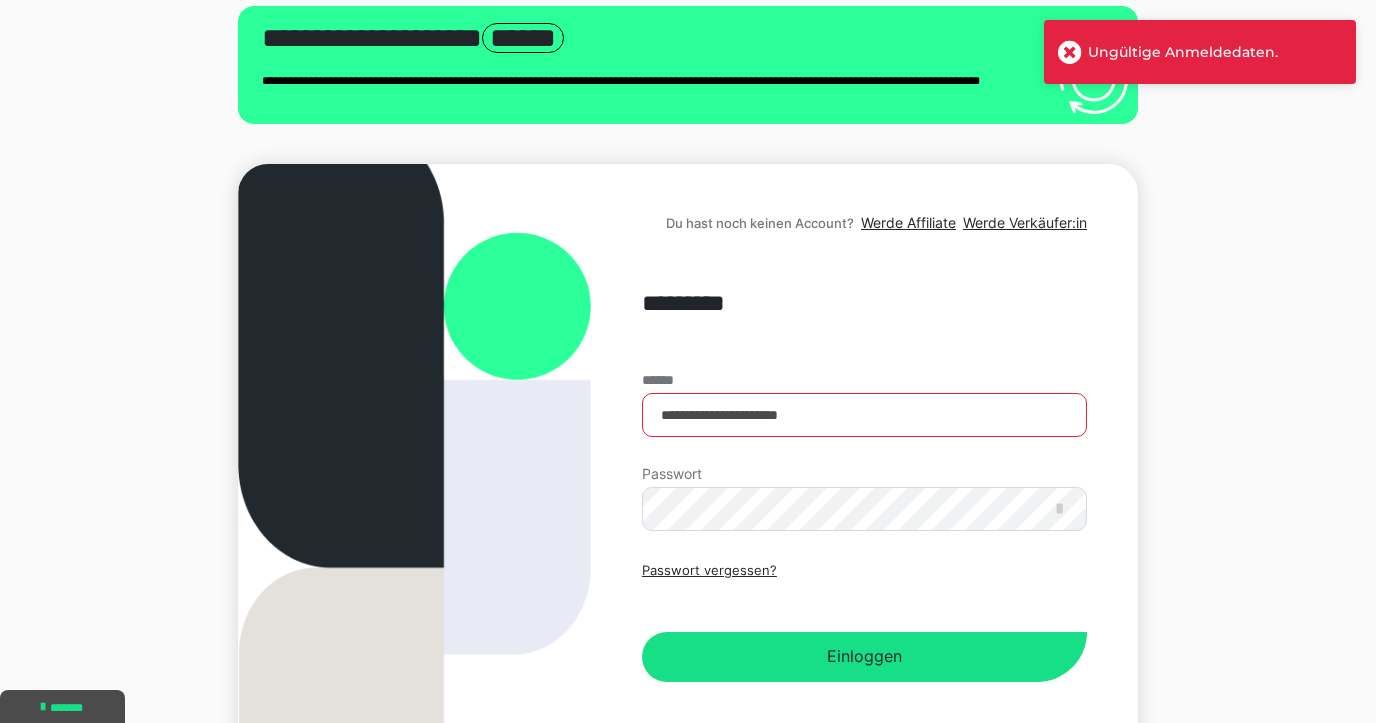 scroll, scrollTop: 67, scrollLeft: 0, axis: vertical 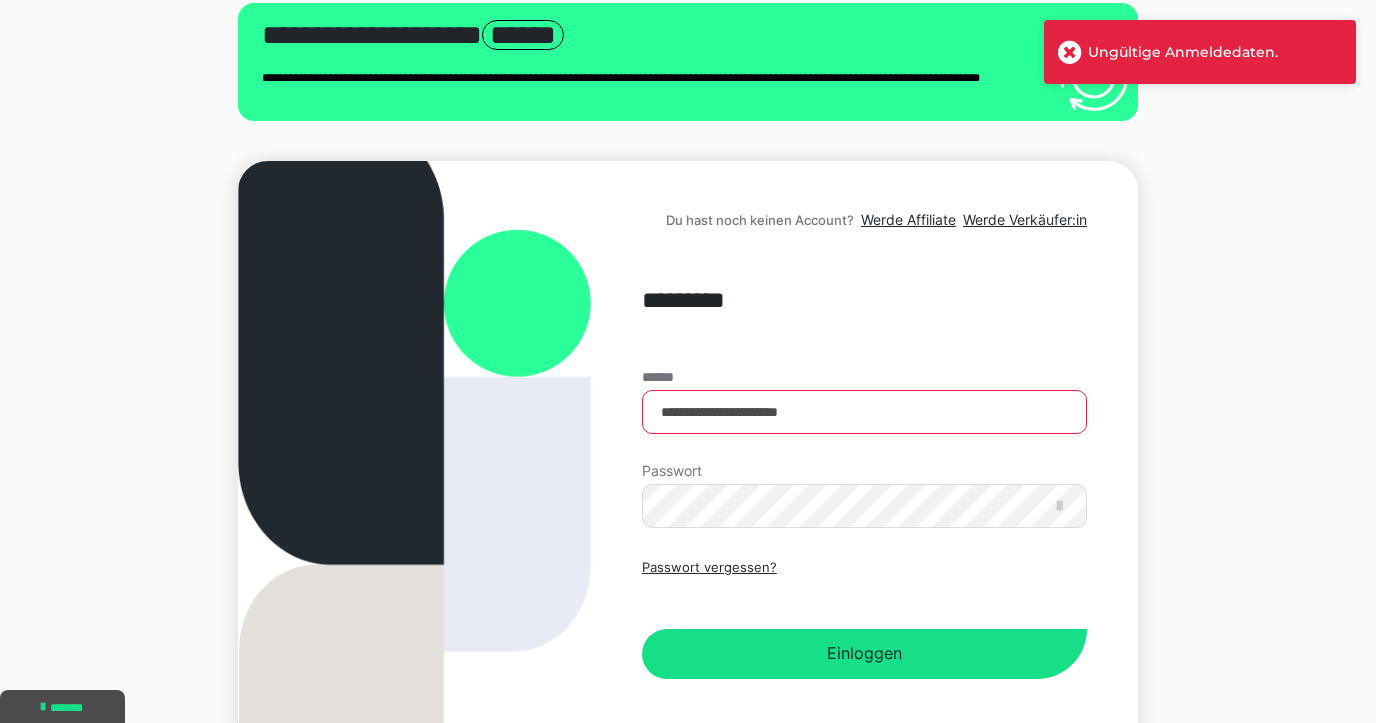 click on "**********" at bounding box center (864, 524) 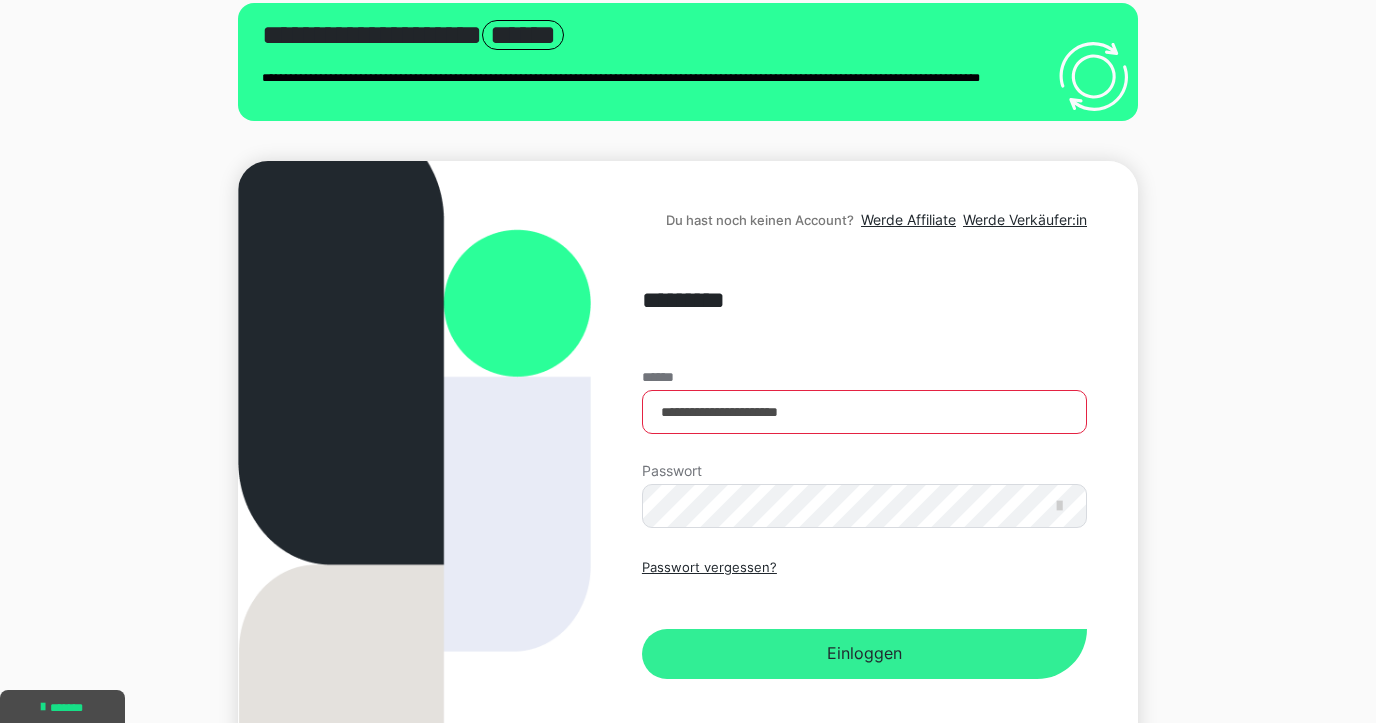 click on "Einloggen" at bounding box center (864, 654) 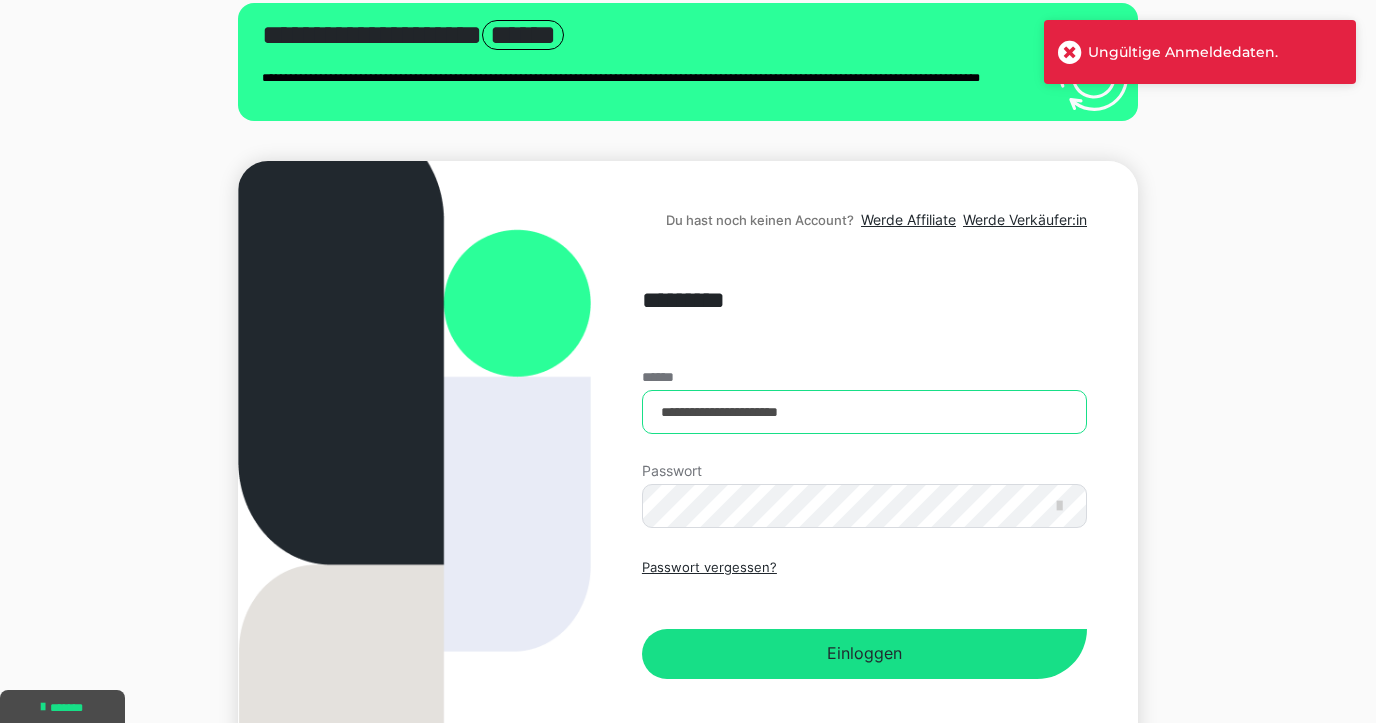 click on "**********" at bounding box center (864, 412) 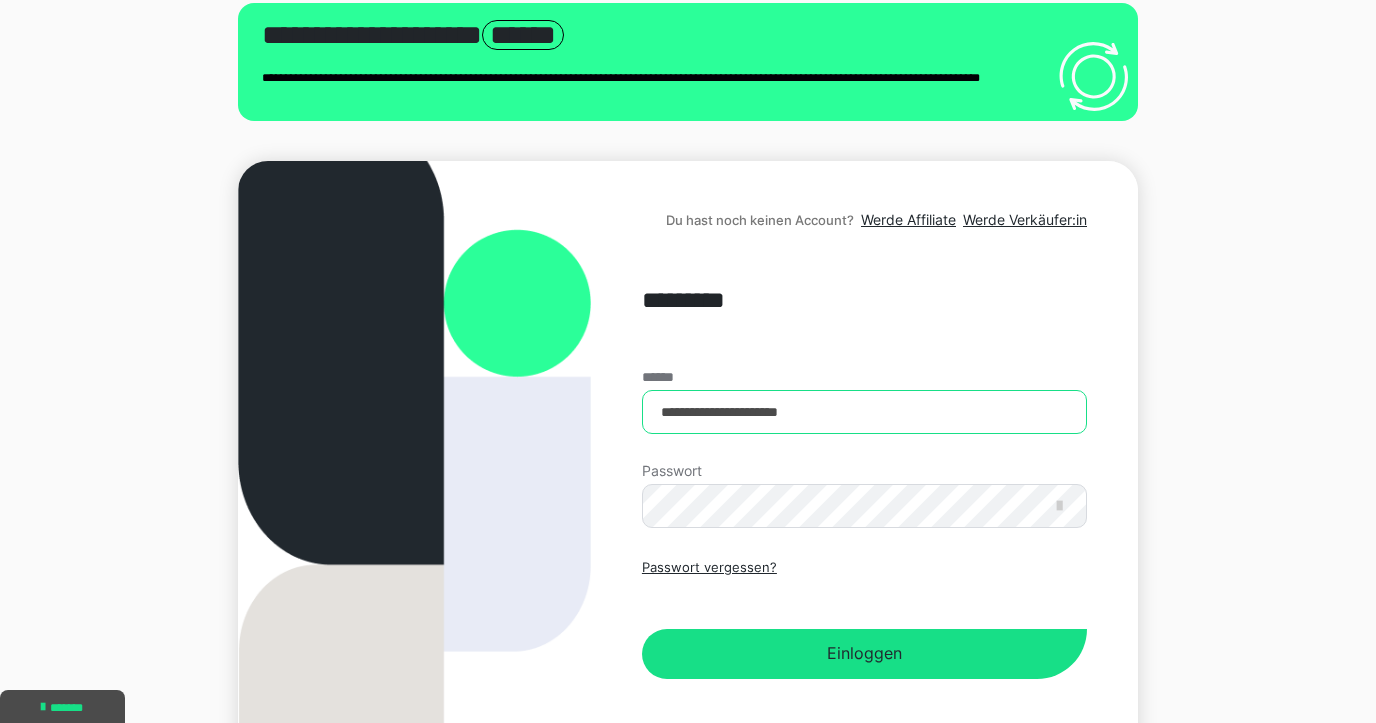 click on "**********" at bounding box center (864, 412) 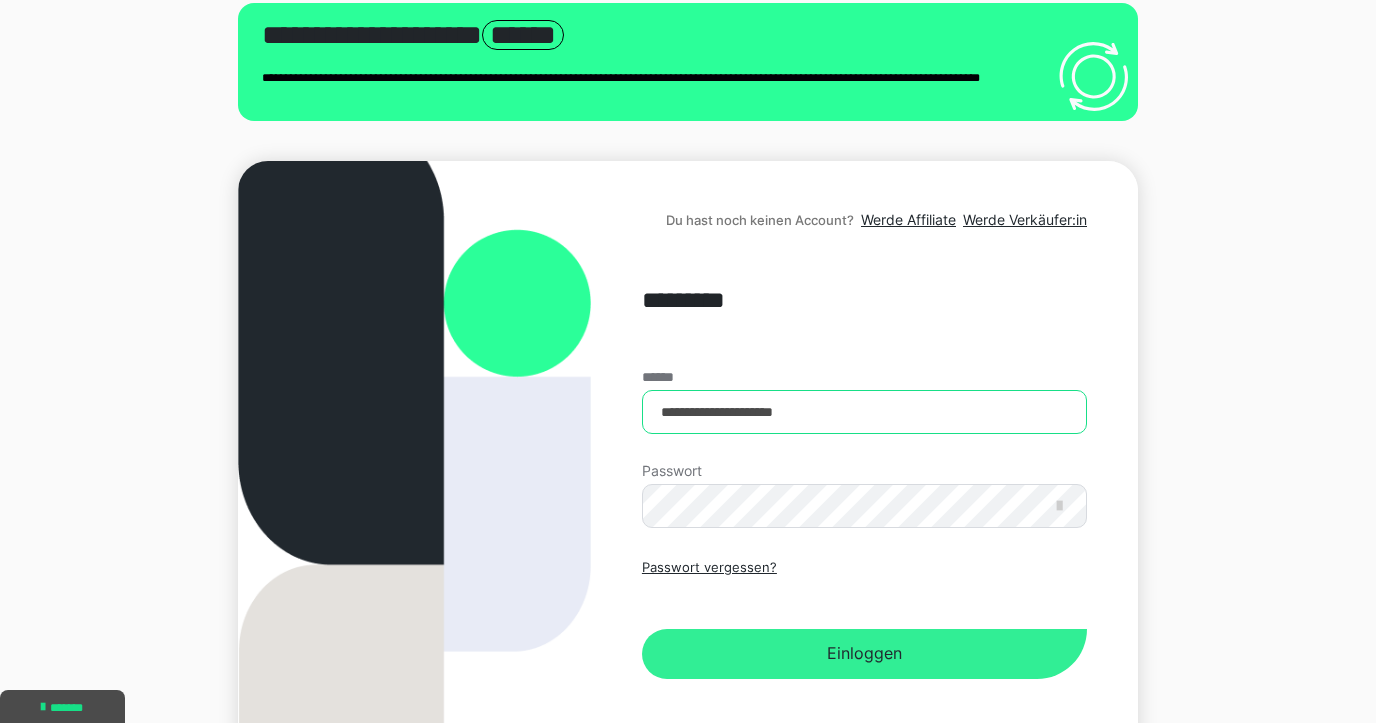type on "**********" 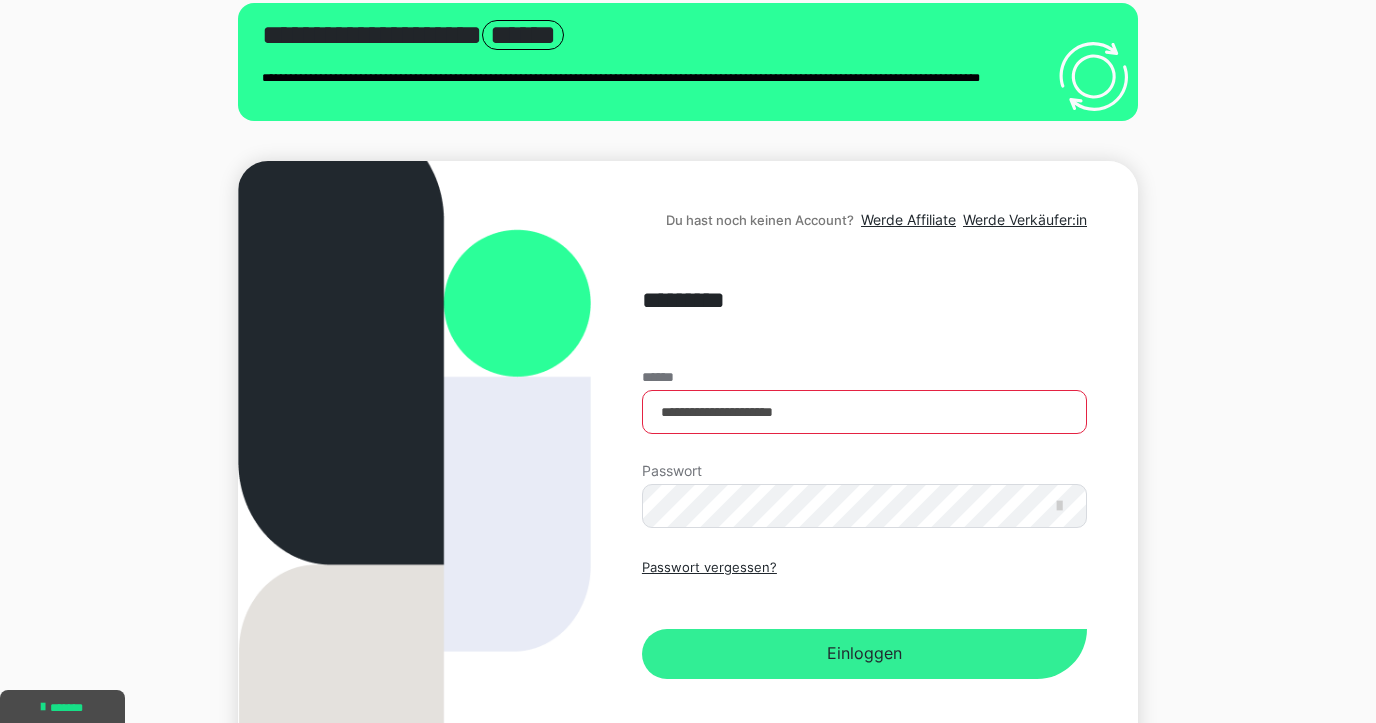click on "Einloggen" at bounding box center (864, 654) 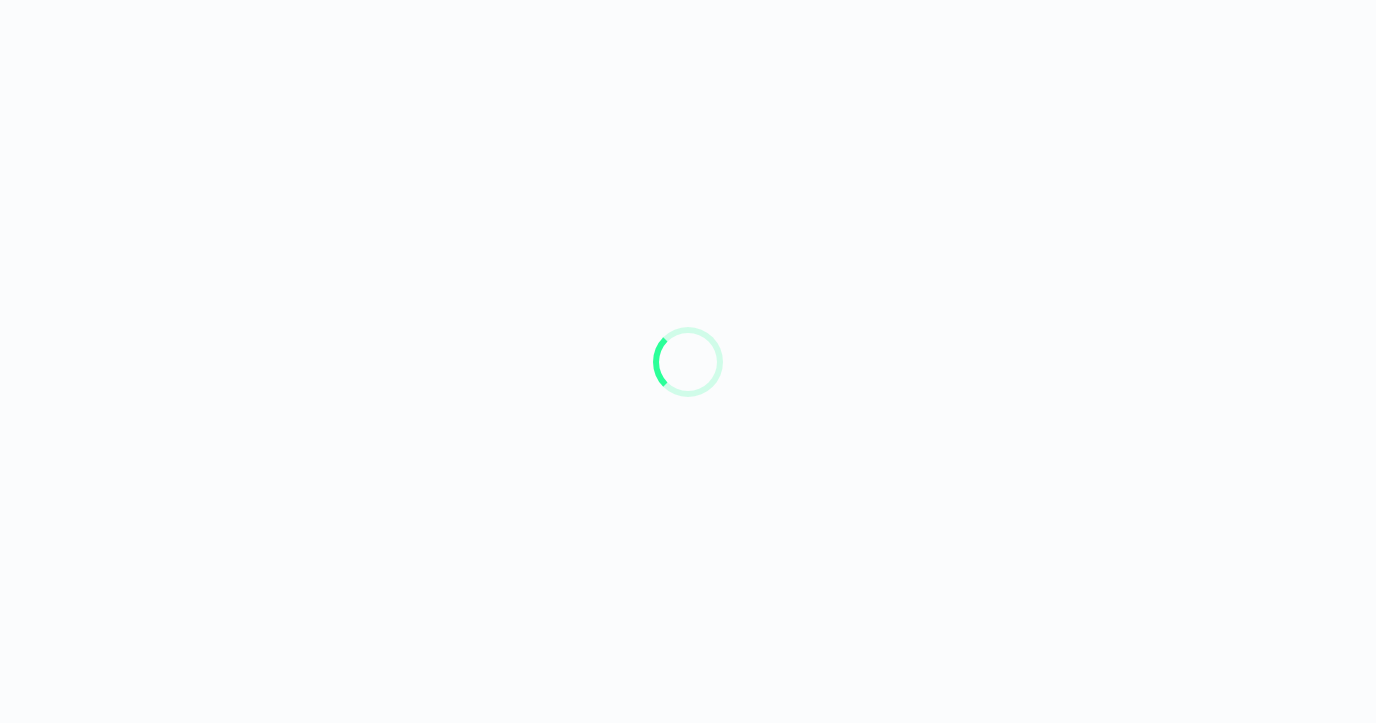 scroll, scrollTop: 0, scrollLeft: 0, axis: both 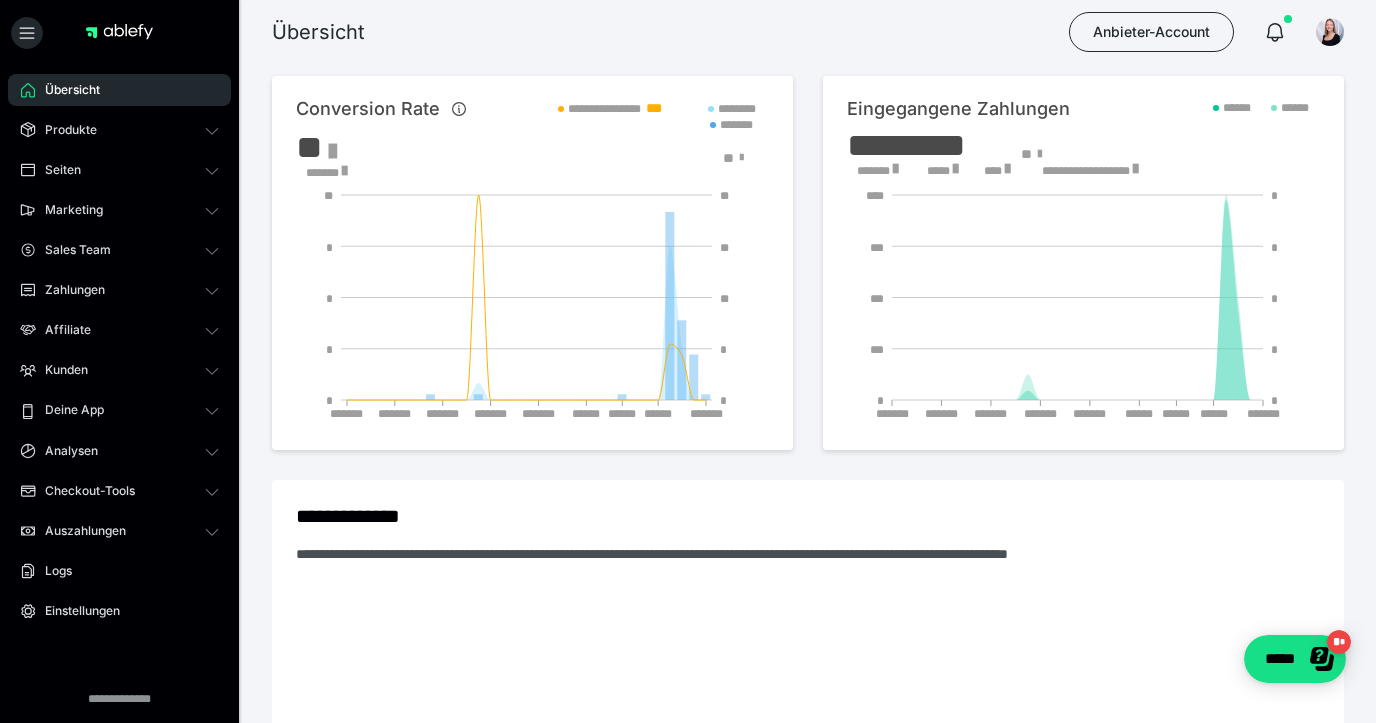 drag, startPoint x: 209, startPoint y: 287, endPoint x: 162, endPoint y: 317, distance: 55.758408 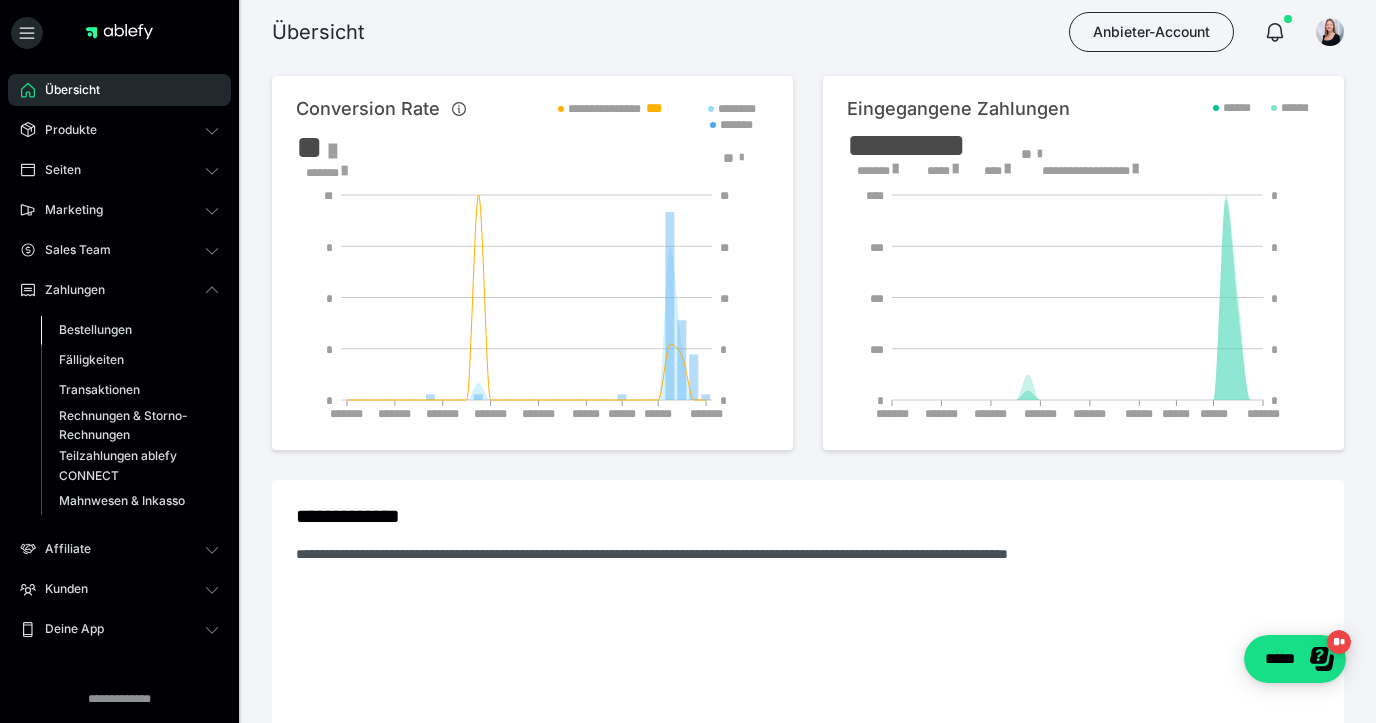 click on "Bestellungen" at bounding box center (95, 329) 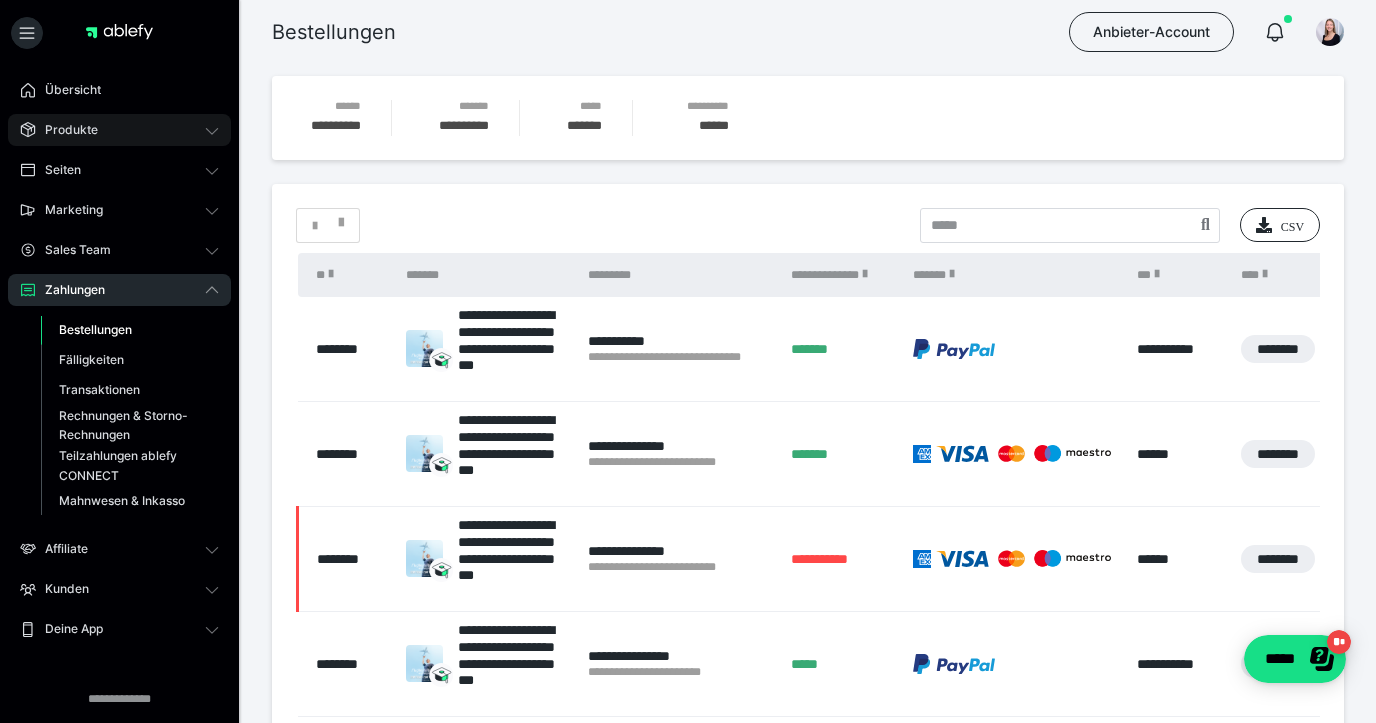 click 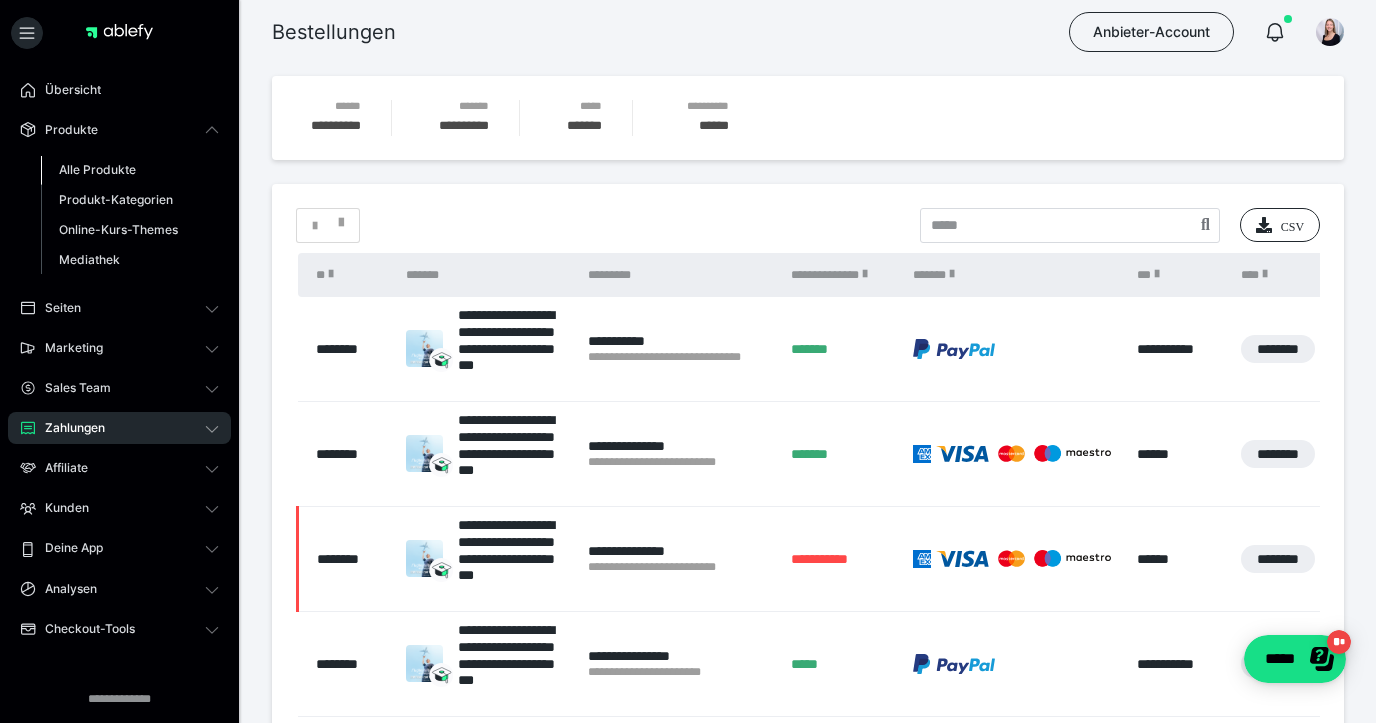 click on "Alle Produkte" at bounding box center (97, 169) 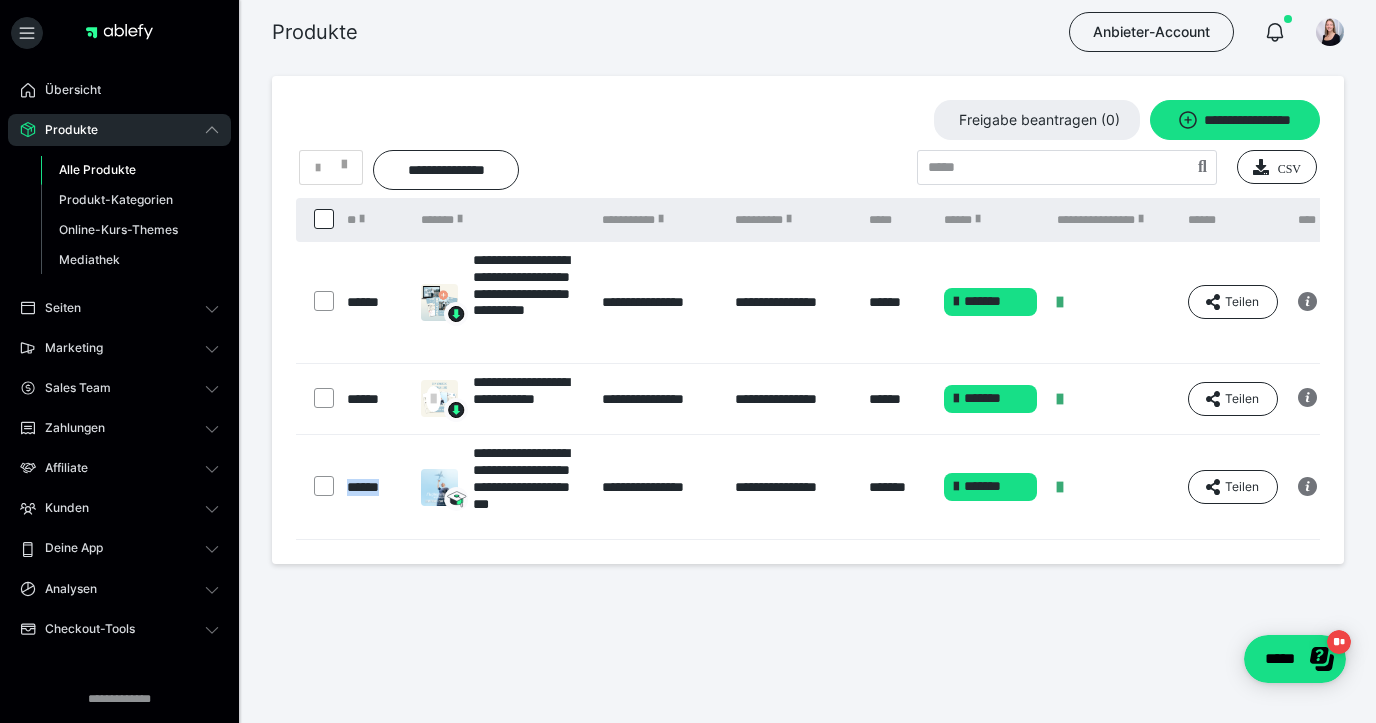drag, startPoint x: 403, startPoint y: 484, endPoint x: 342, endPoint y: 483, distance: 61.008198 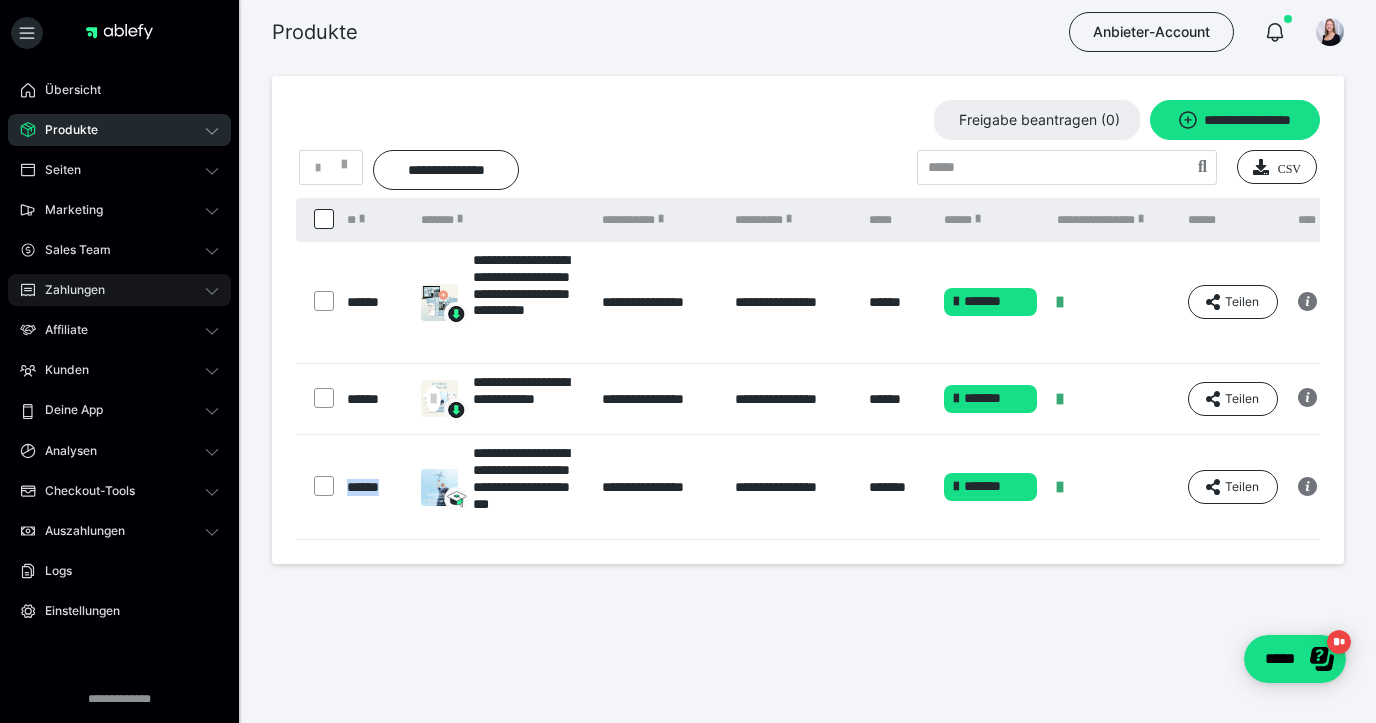 click 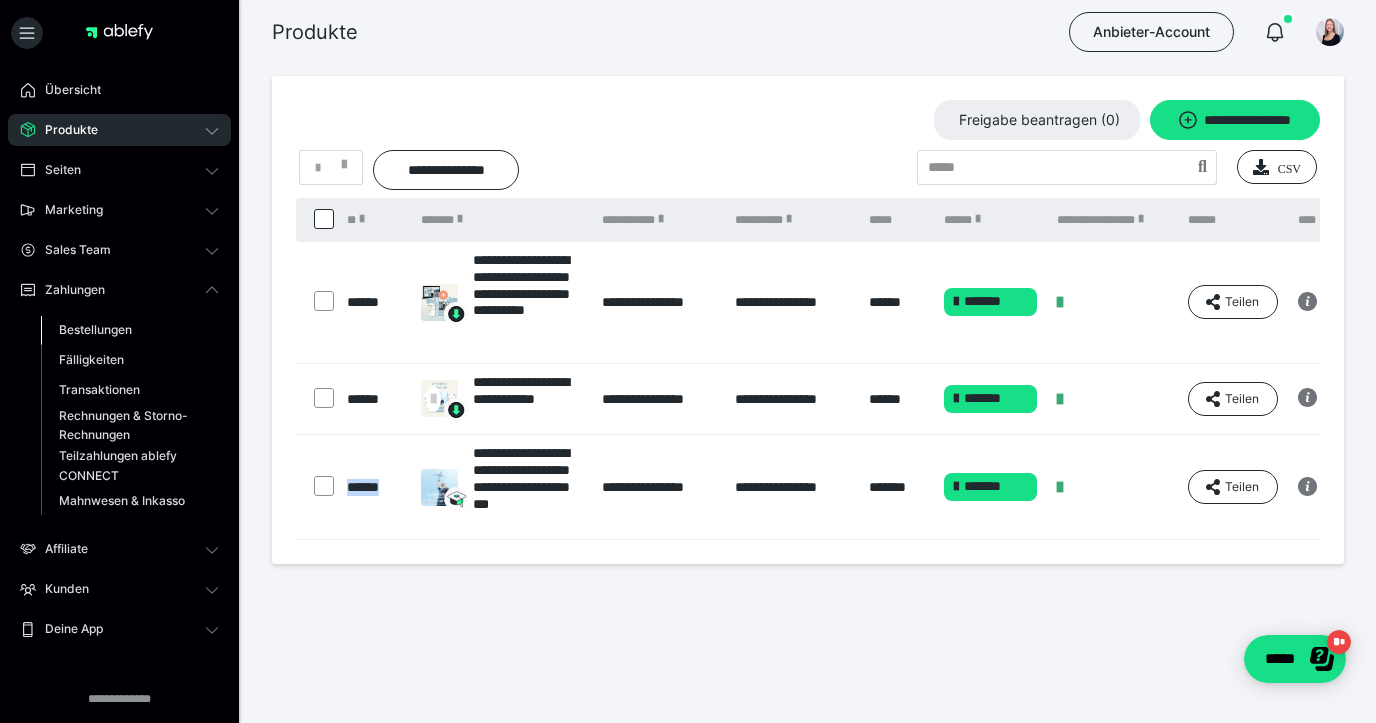 click on "Bestellungen" at bounding box center [95, 329] 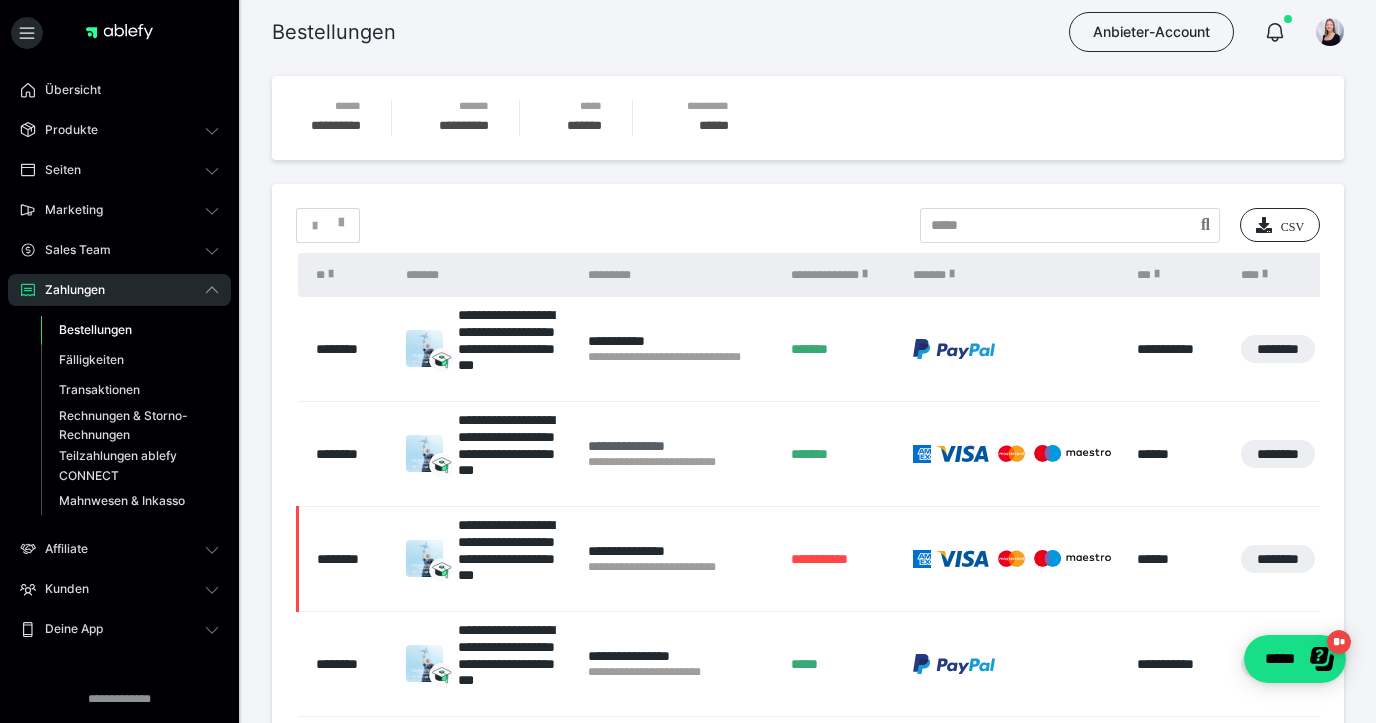 scroll, scrollTop: 333, scrollLeft: 0, axis: vertical 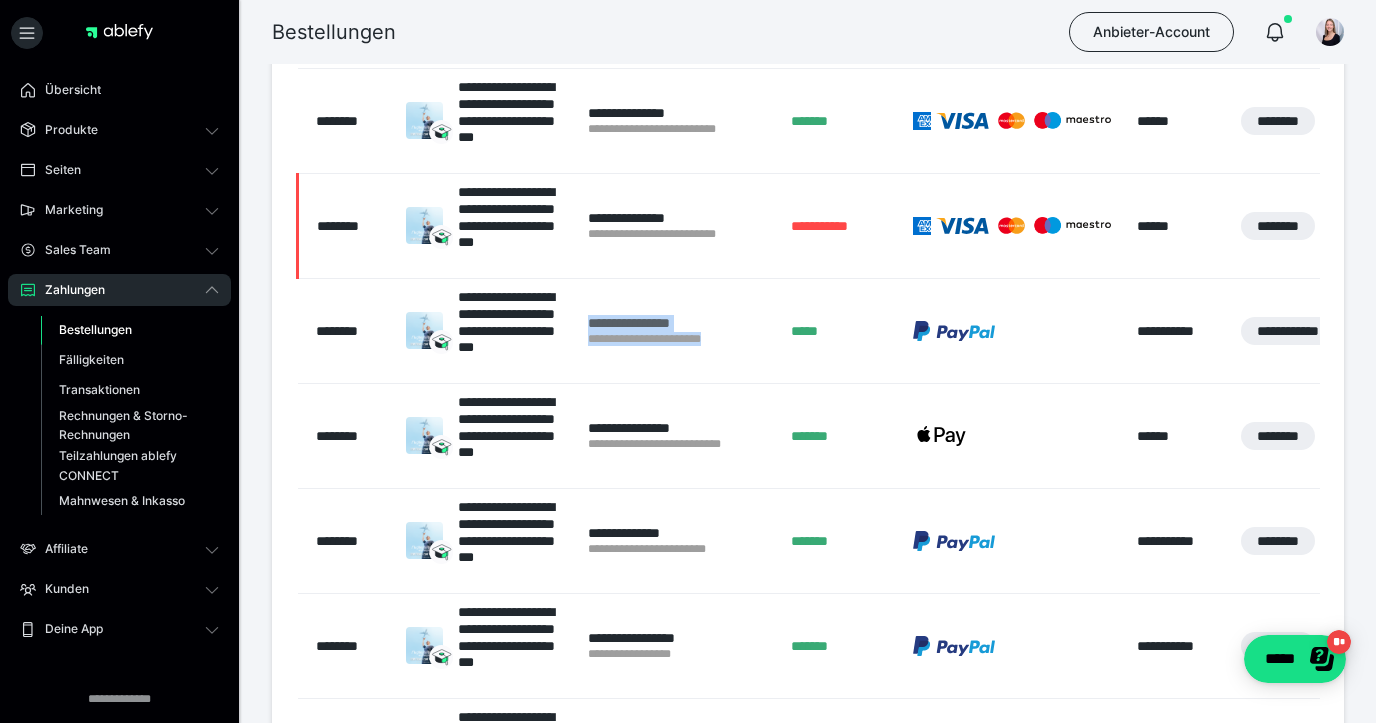drag, startPoint x: 746, startPoint y: 340, endPoint x: 590, endPoint y: 323, distance: 156.92355 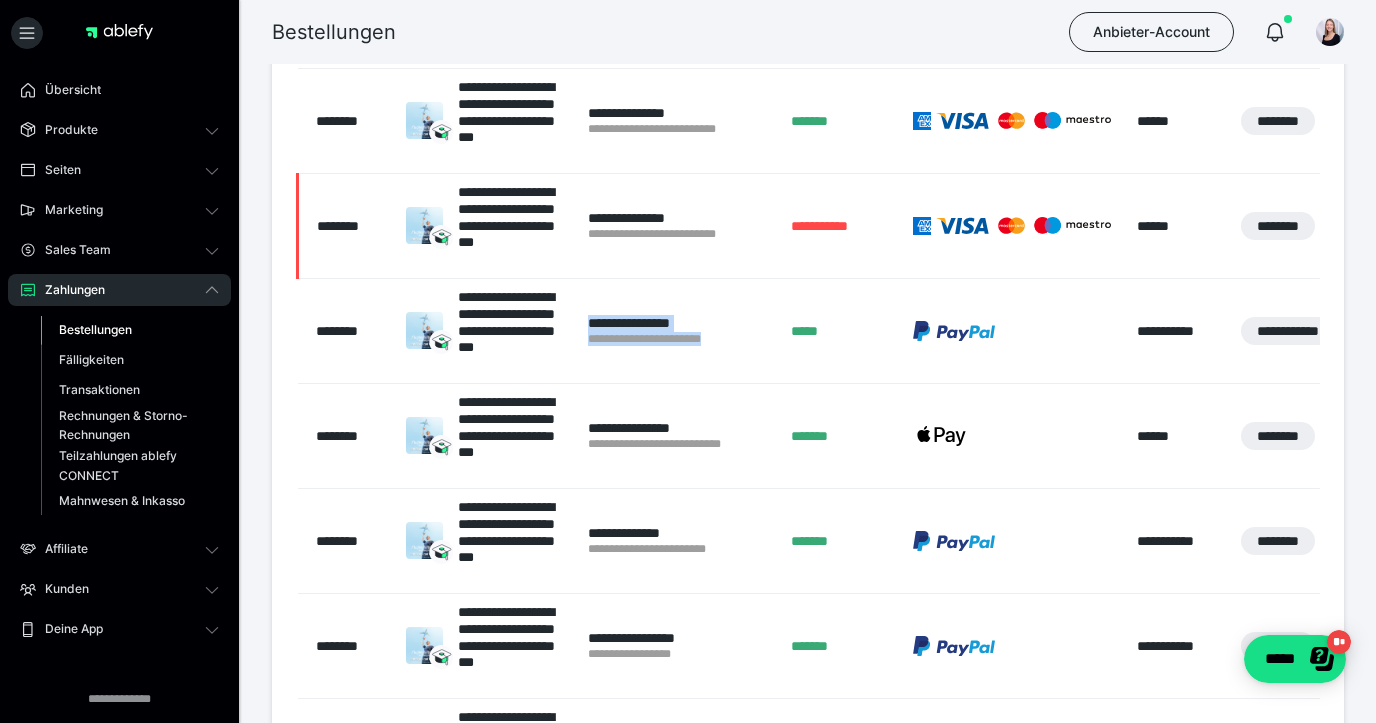 copy on "**********" 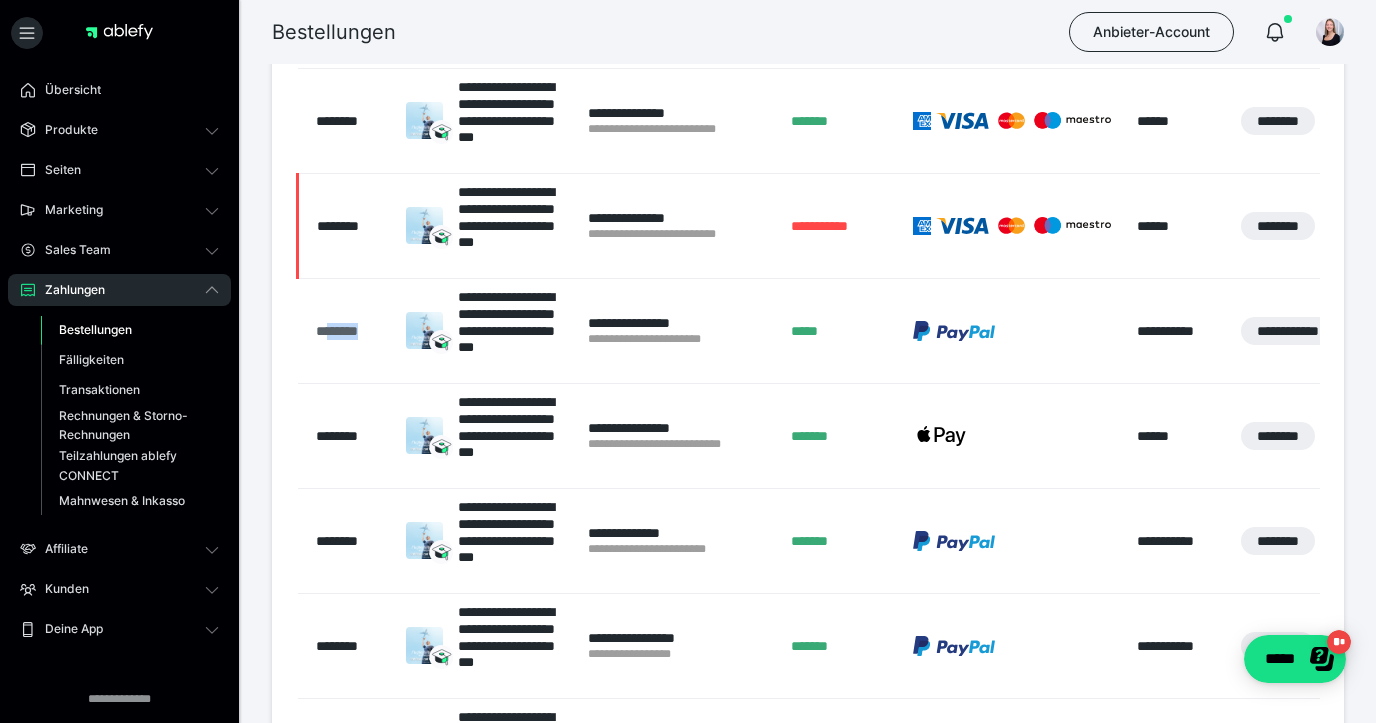 drag, startPoint x: 387, startPoint y: 328, endPoint x: 332, endPoint y: 328, distance: 55 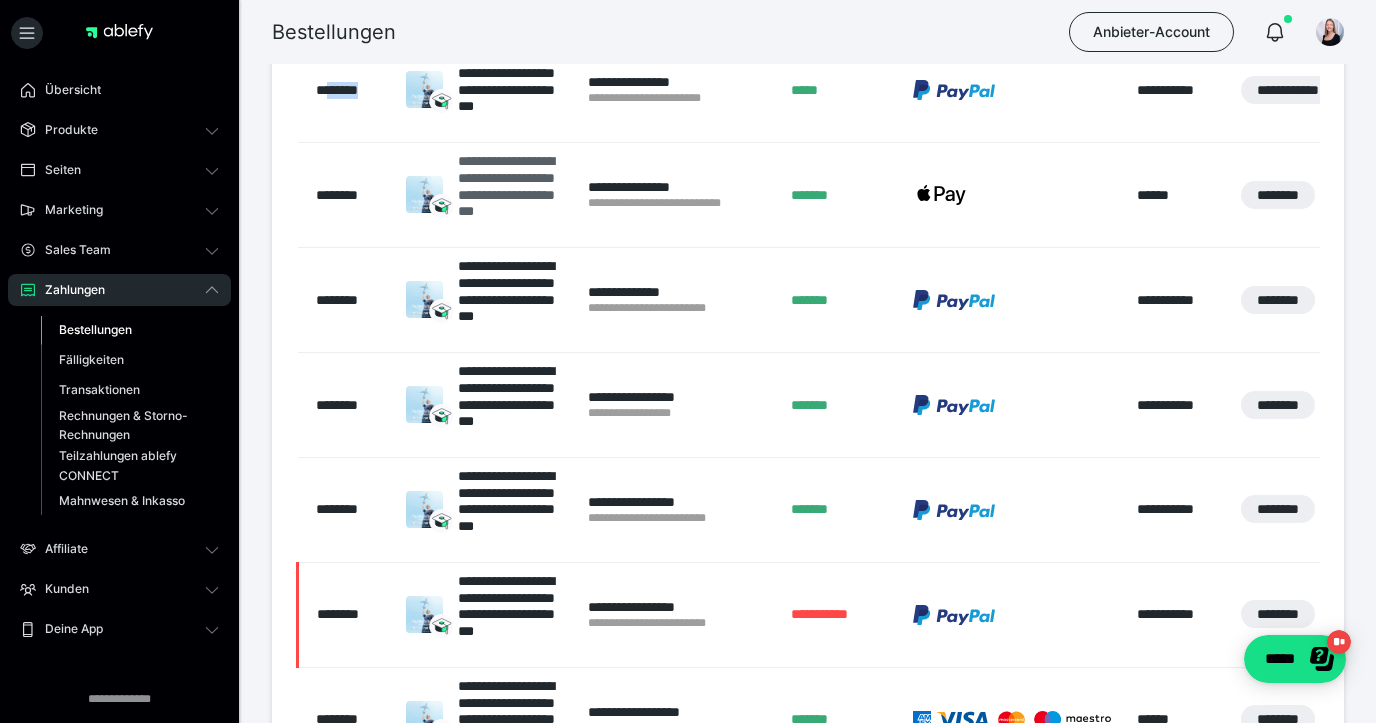 scroll, scrollTop: 820, scrollLeft: 0, axis: vertical 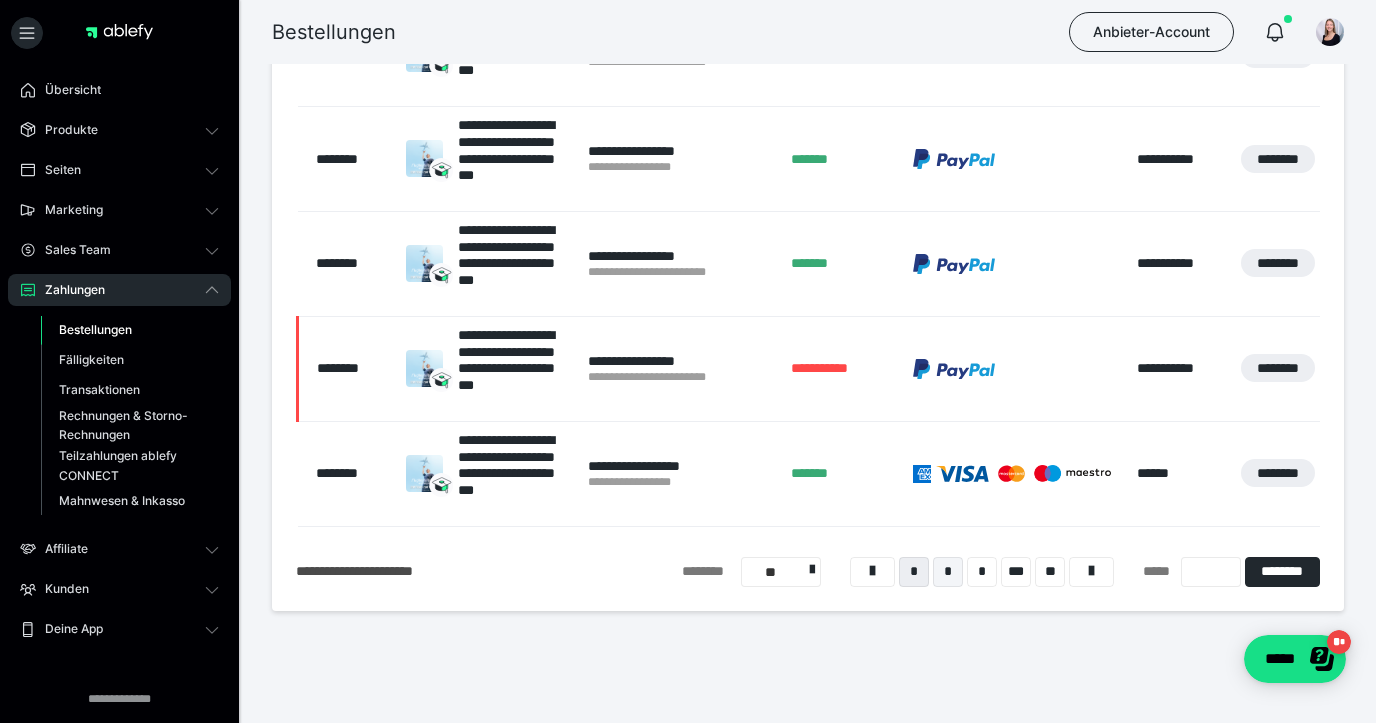 click on "*" at bounding box center [948, 572] 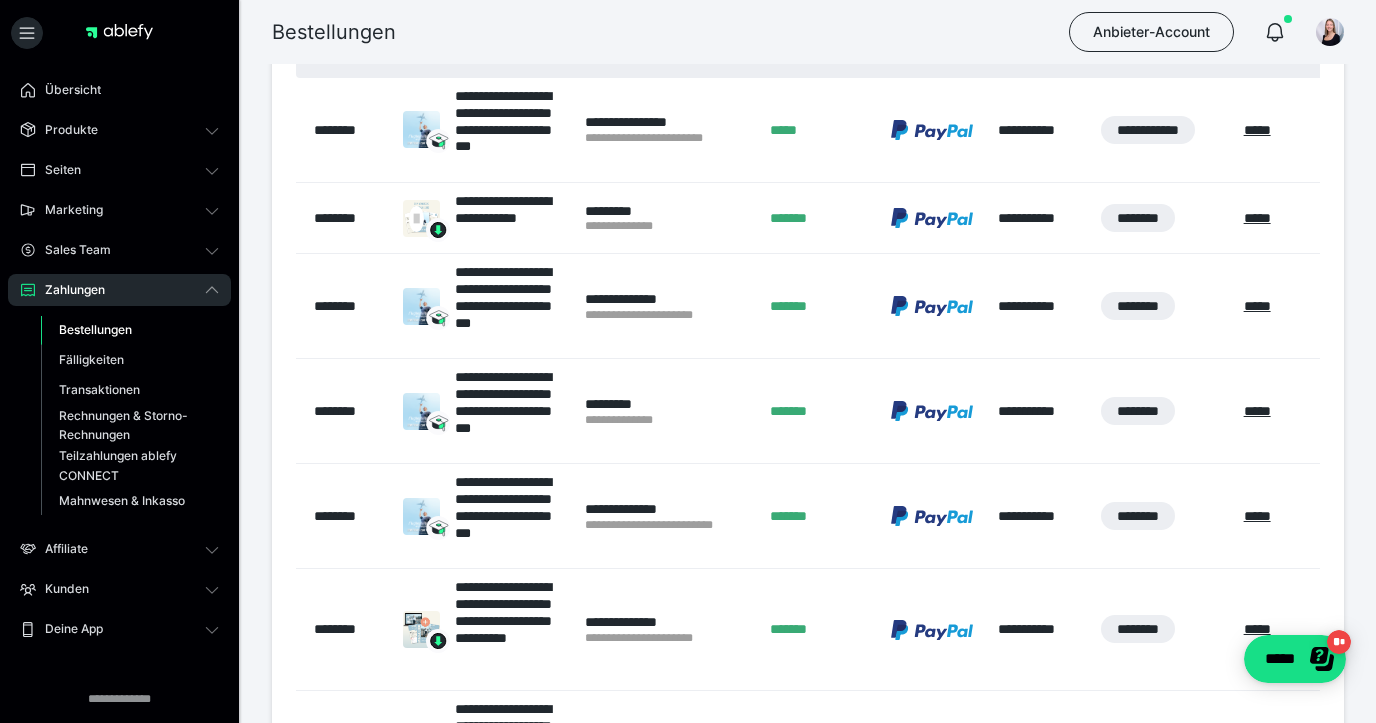scroll, scrollTop: 223, scrollLeft: 0, axis: vertical 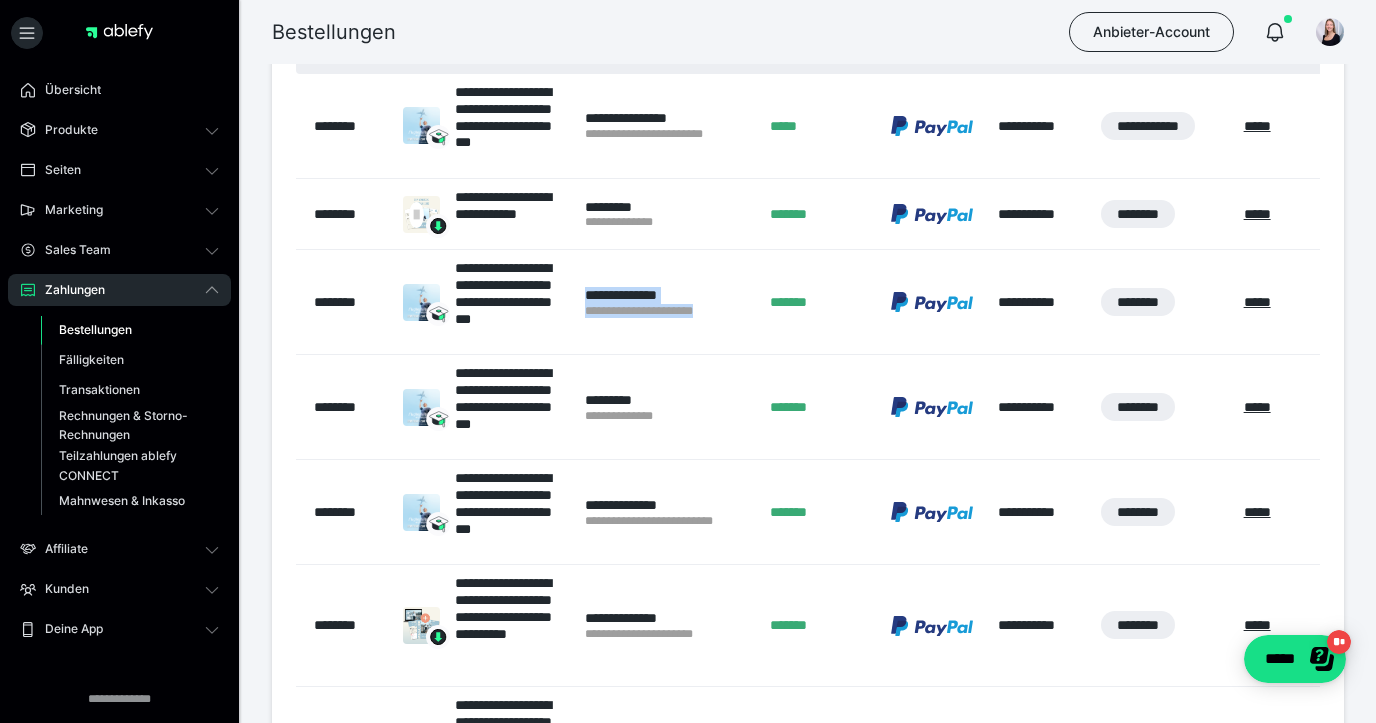 drag, startPoint x: 724, startPoint y: 311, endPoint x: 577, endPoint y: 292, distance: 148.22281 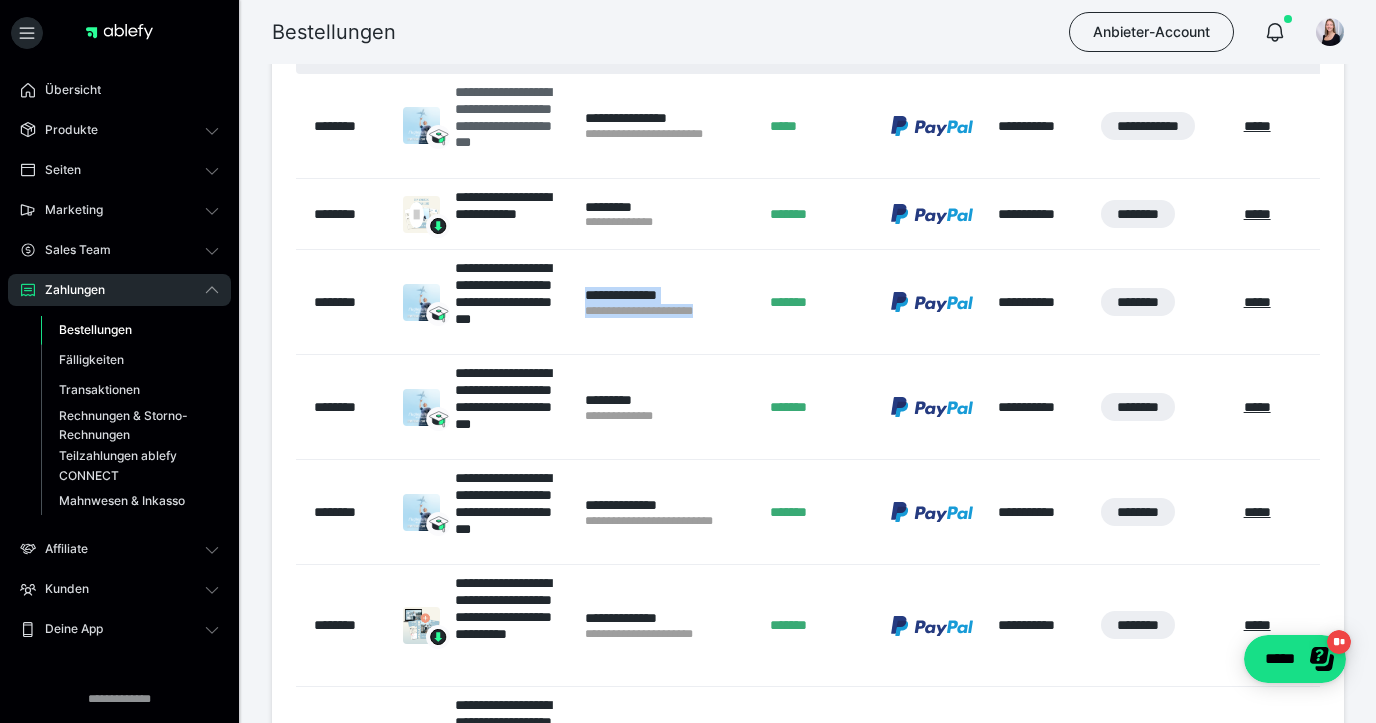 copy on "**********" 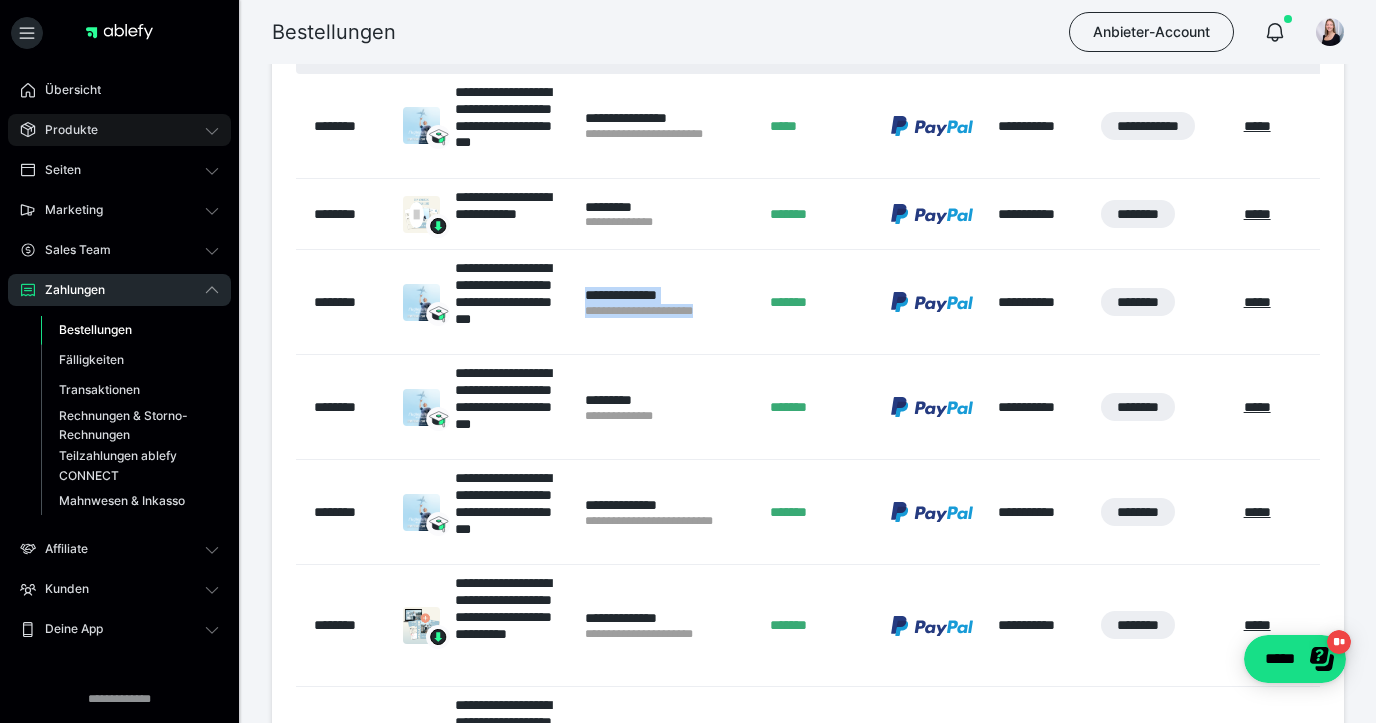 click on "Produkte" at bounding box center (119, 130) 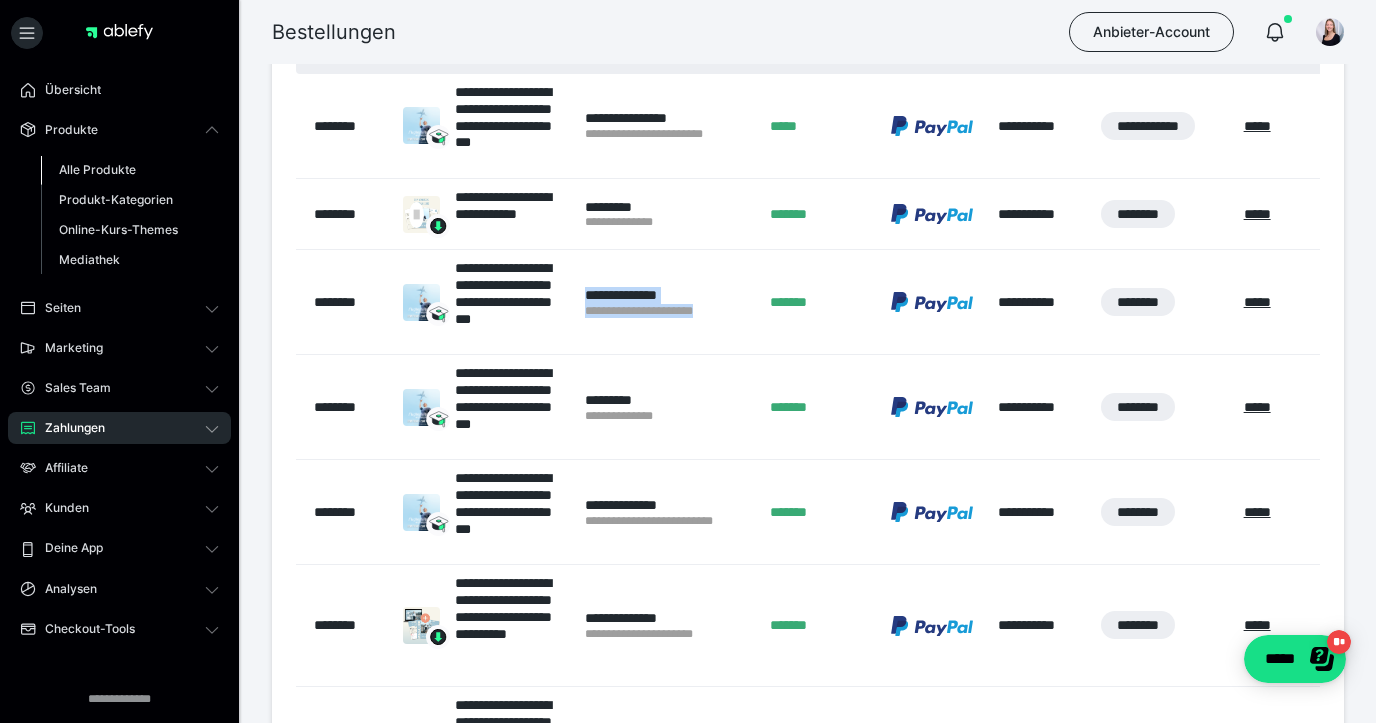 click on "Alle Produkte" at bounding box center (97, 169) 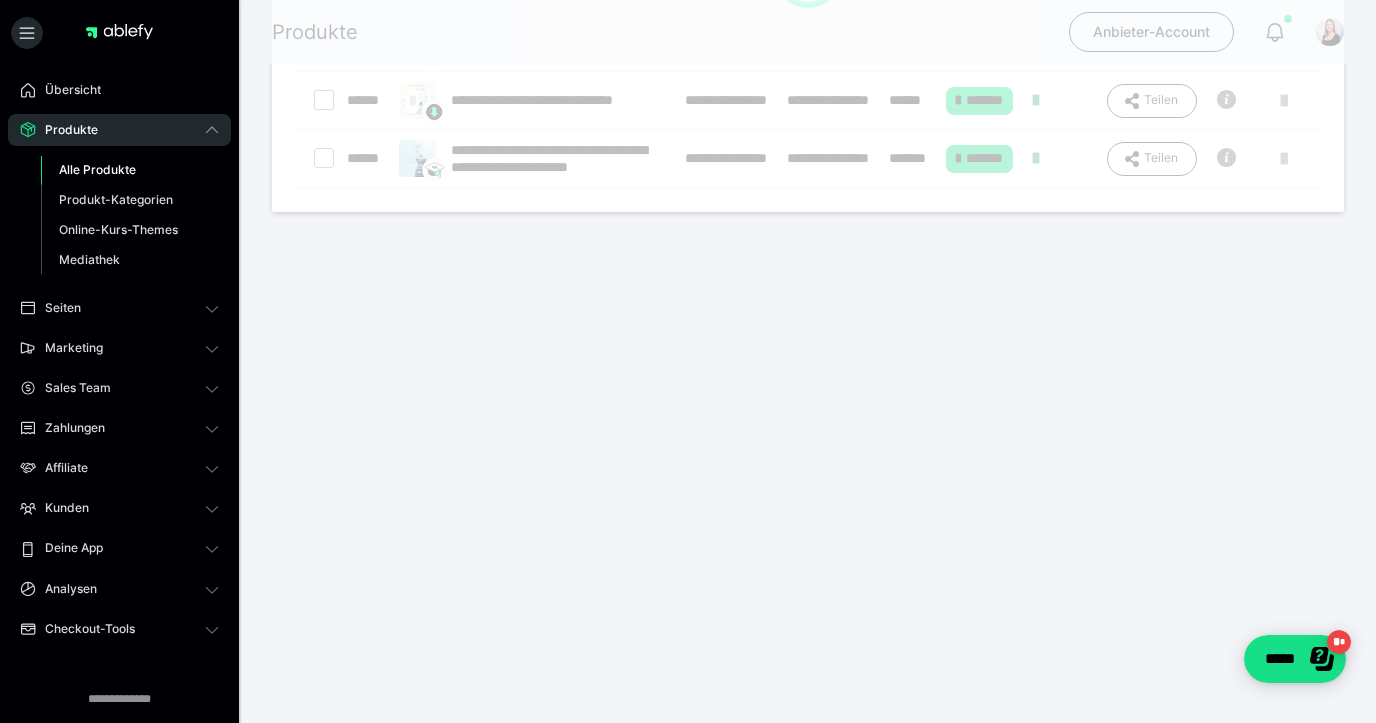 scroll, scrollTop: 0, scrollLeft: 0, axis: both 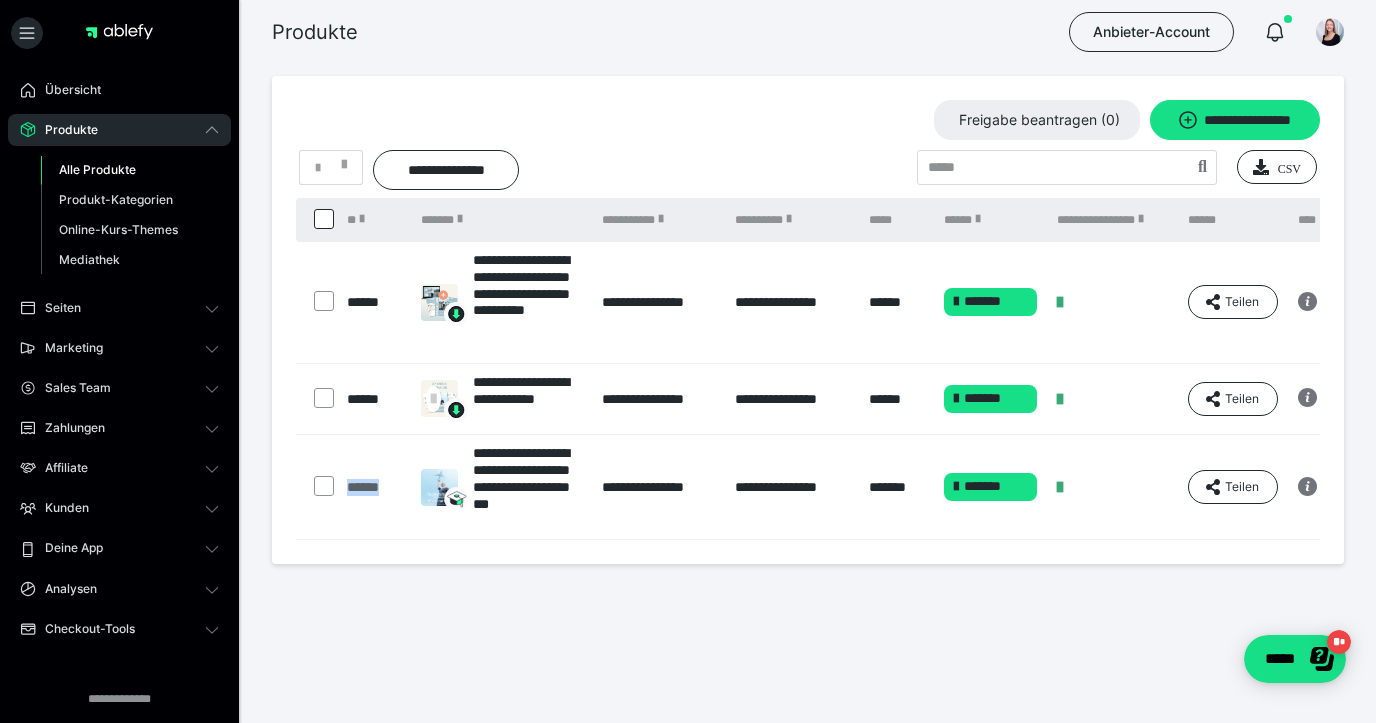 drag, startPoint x: 401, startPoint y: 487, endPoint x: 347, endPoint y: 483, distance: 54.147945 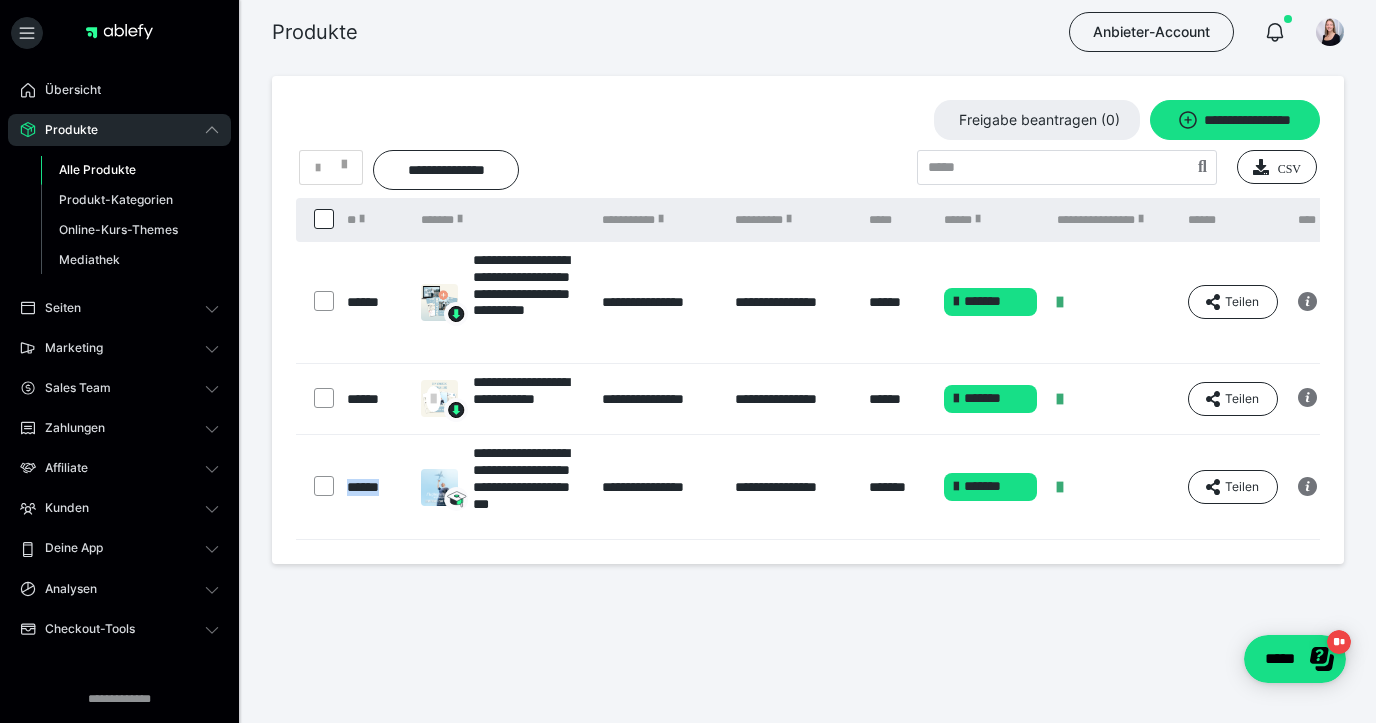 copy on "******" 